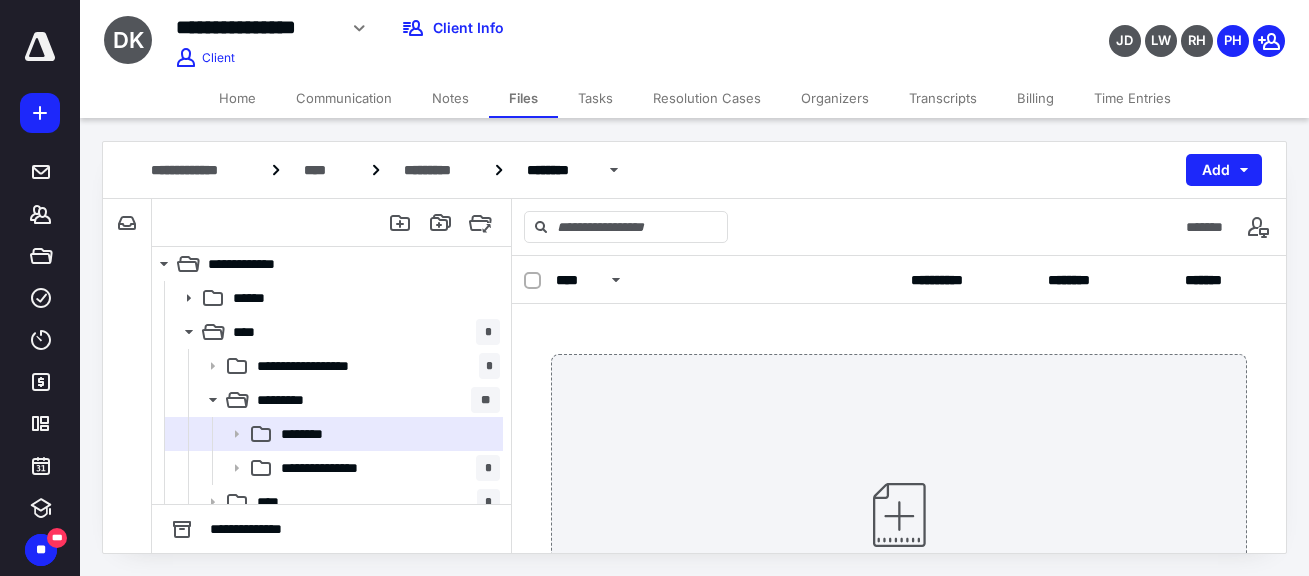 scroll, scrollTop: 0, scrollLeft: 0, axis: both 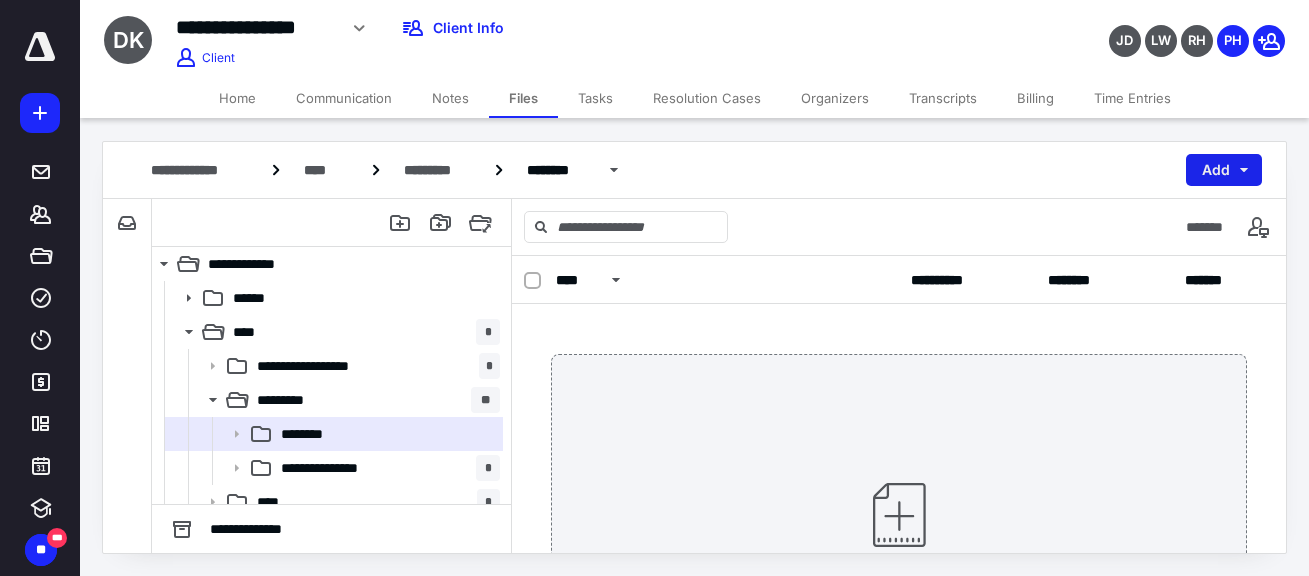 click on "Add" at bounding box center (1224, 170) 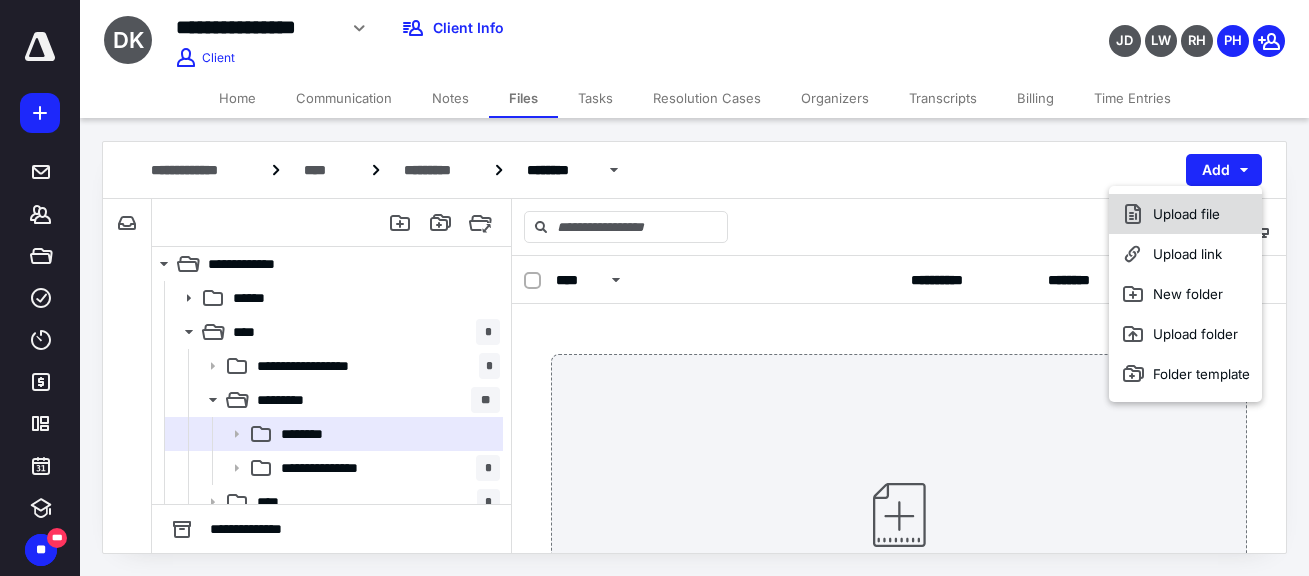click on "Upload file" at bounding box center [1185, 214] 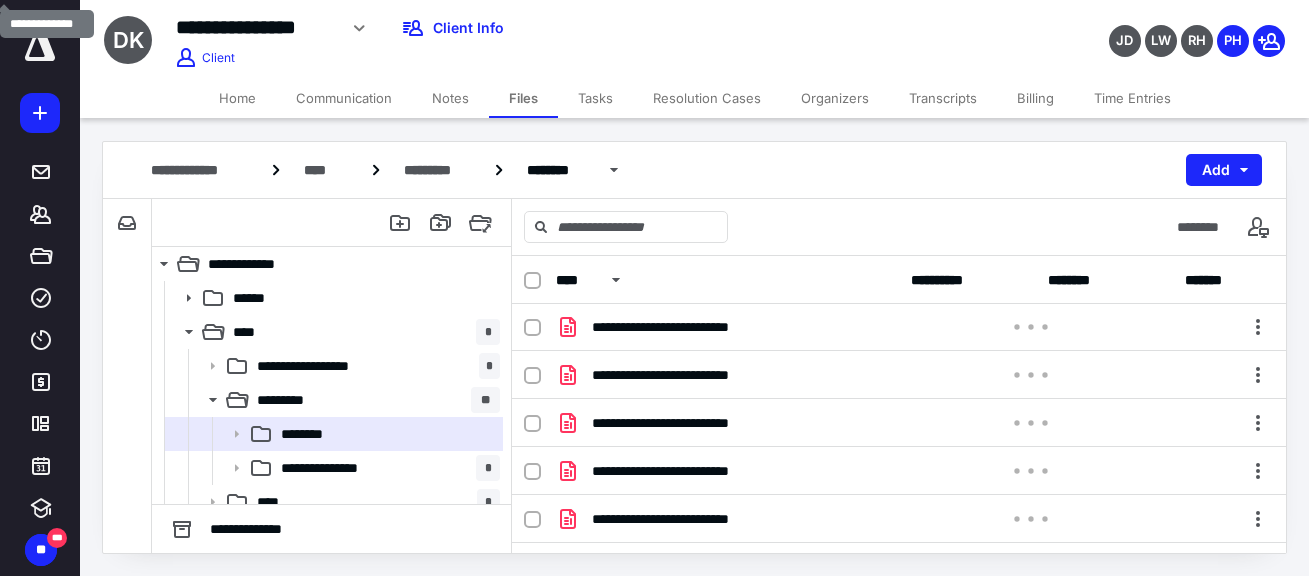 scroll, scrollTop: 0, scrollLeft: 0, axis: both 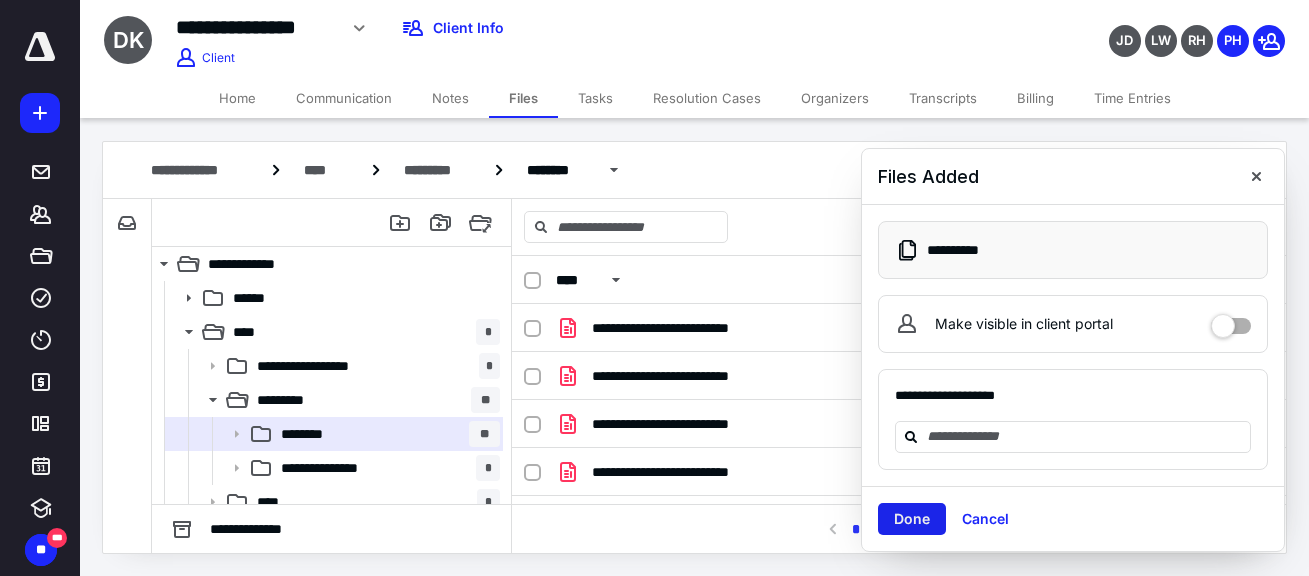 click on "Done" at bounding box center [912, 519] 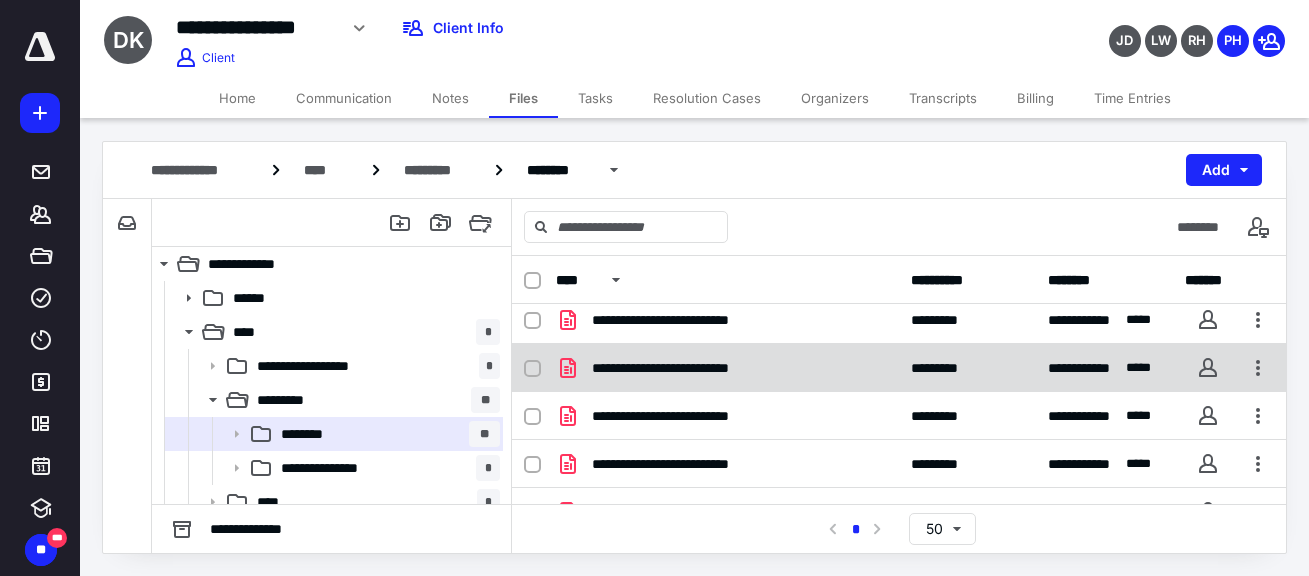 scroll, scrollTop: 0, scrollLeft: 0, axis: both 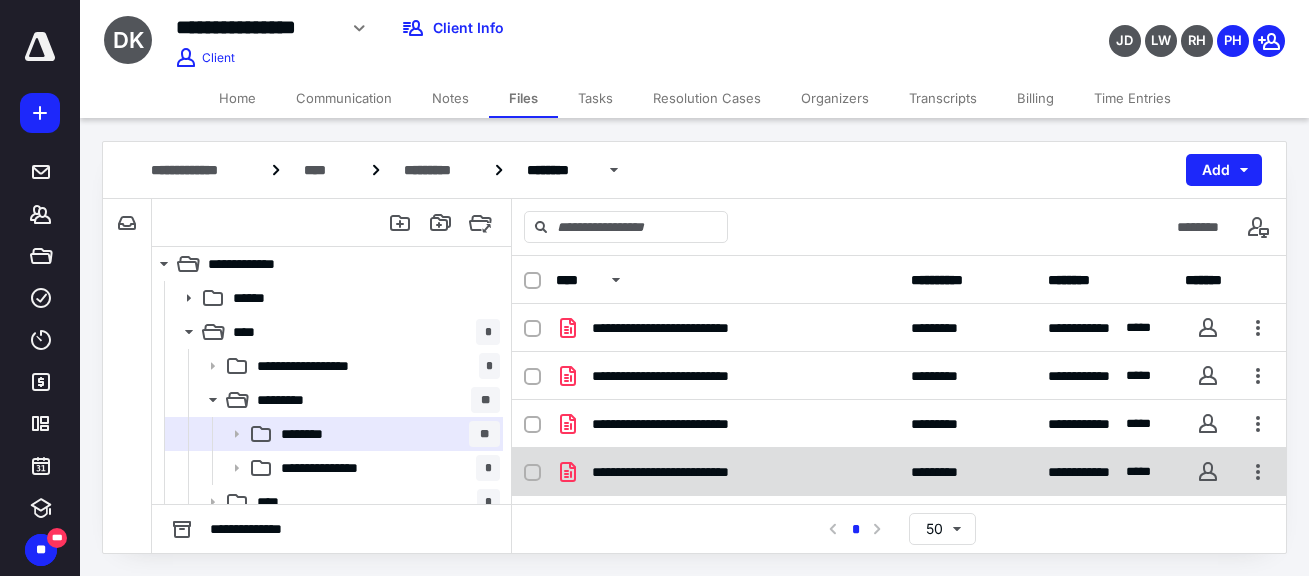 click on "**********" at bounding box center (727, 472) 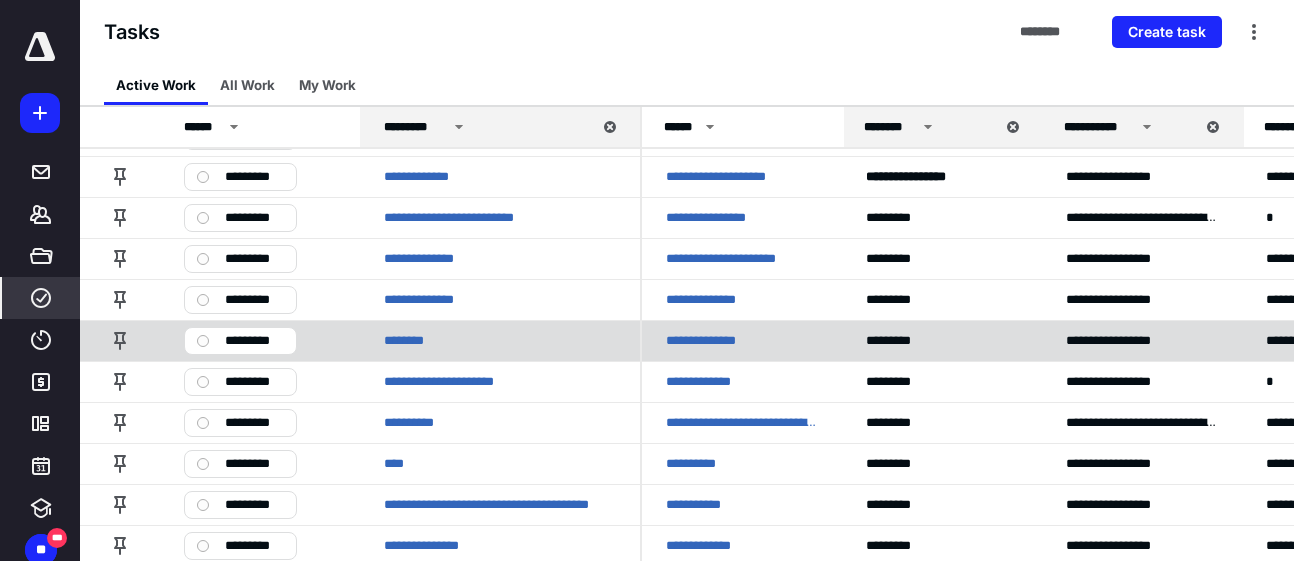 scroll, scrollTop: 600, scrollLeft: 0, axis: vertical 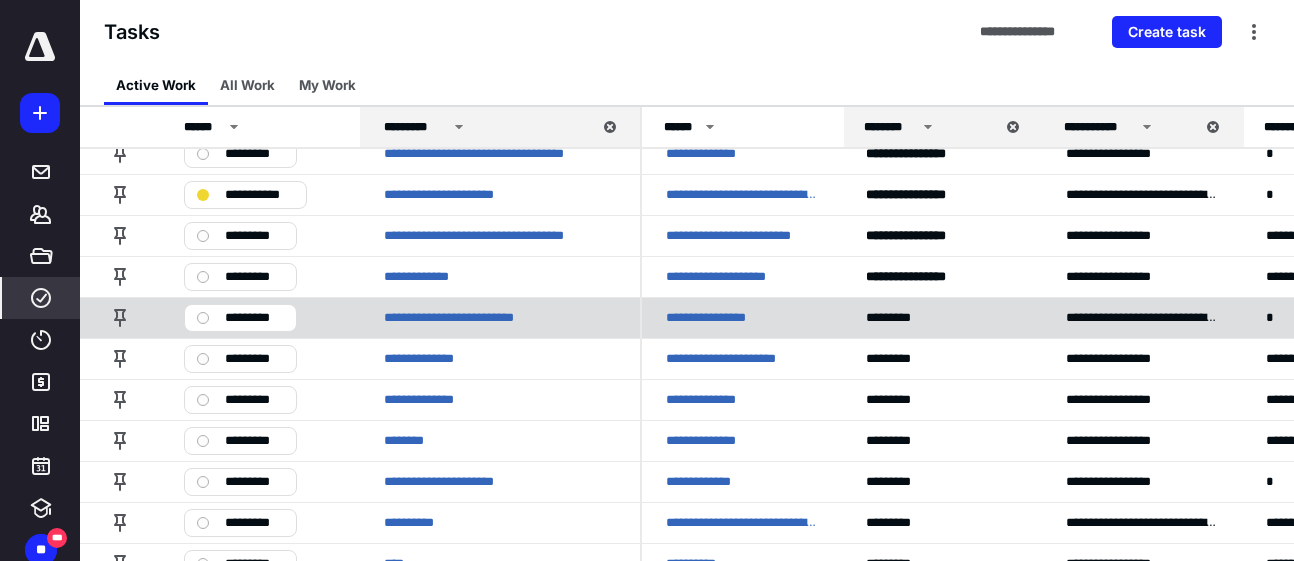 click on "**********" at bounding box center [719, 318] 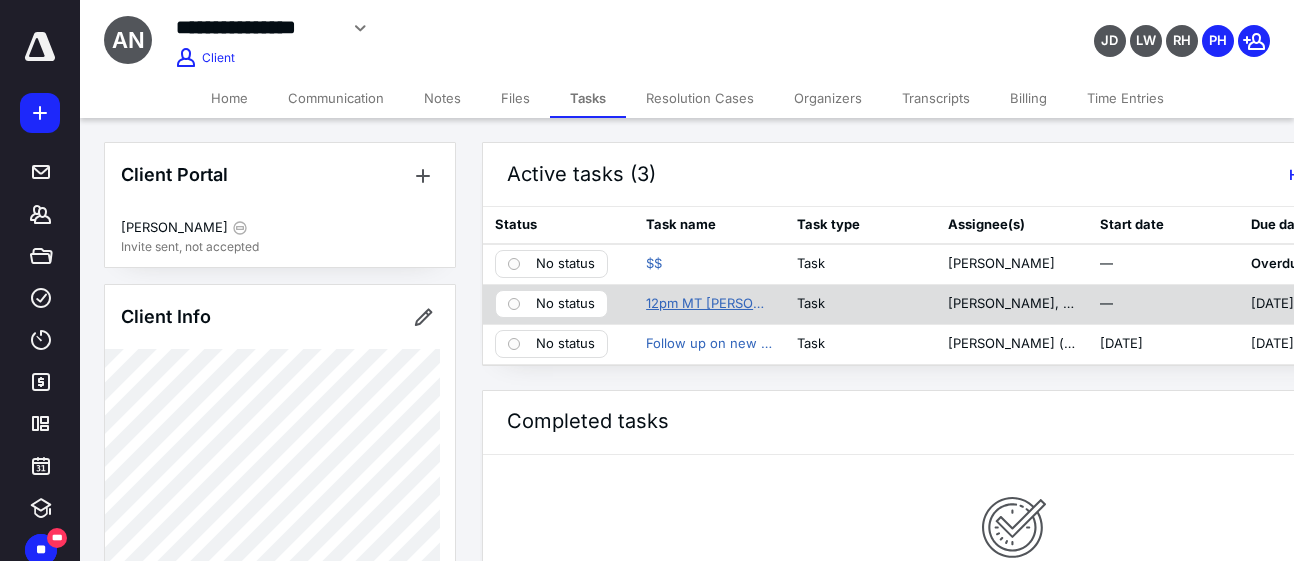 click on "12pm MT [PERSON_NAME] Call to [PERSON_NAME]" at bounding box center (709, 304) 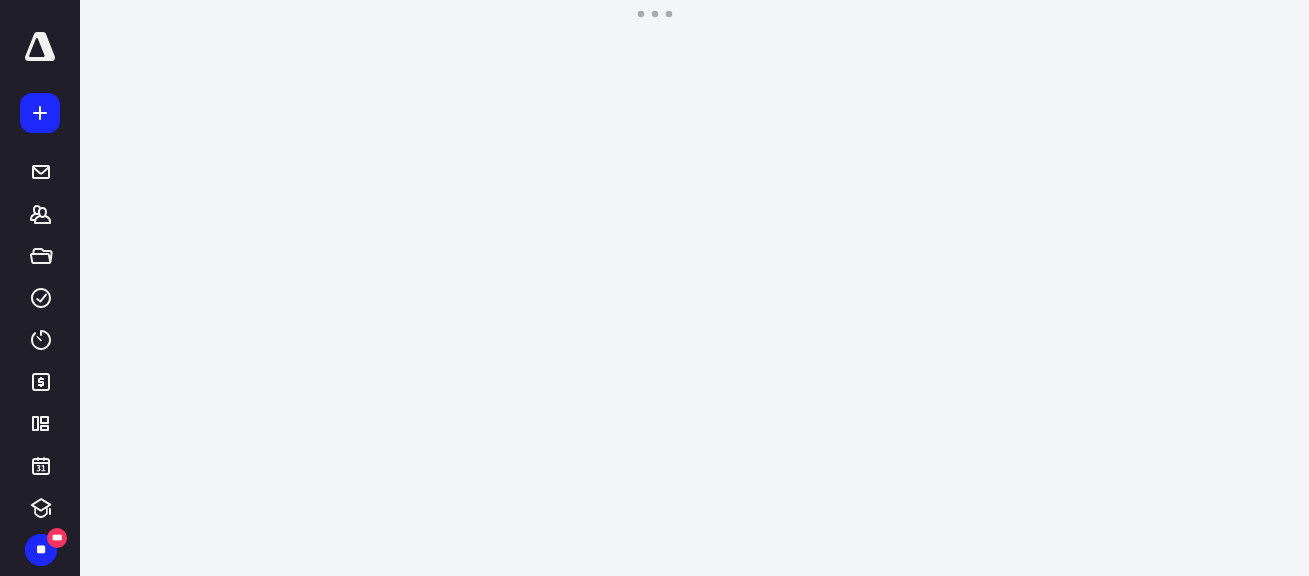 click on "**********" at bounding box center [654, 288] 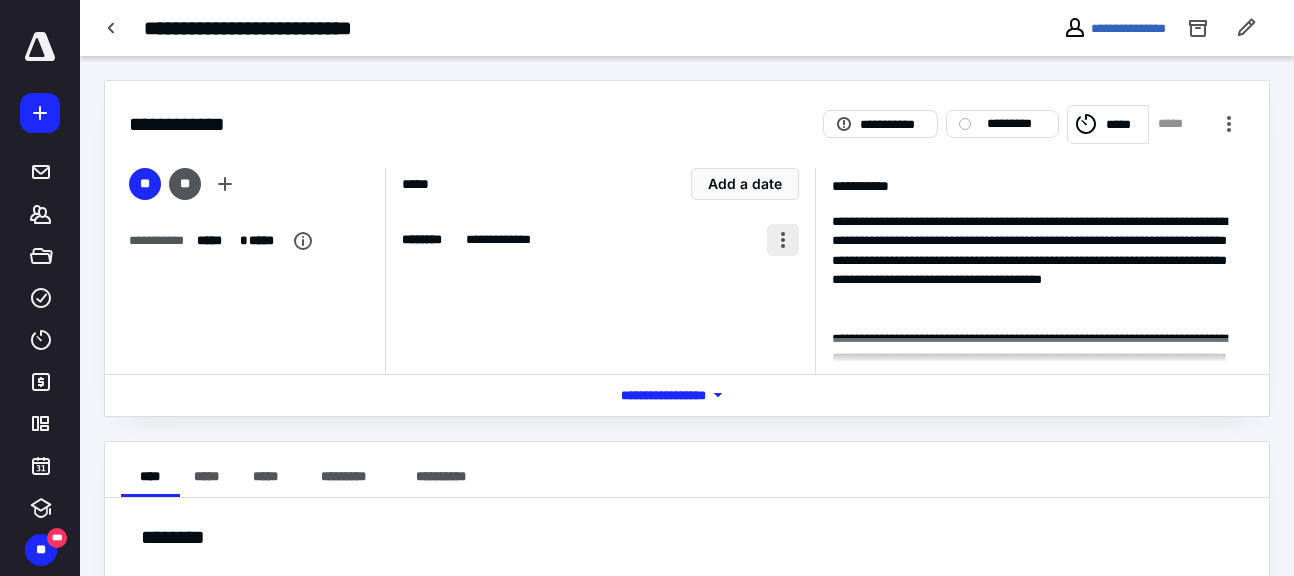 click at bounding box center (783, 240) 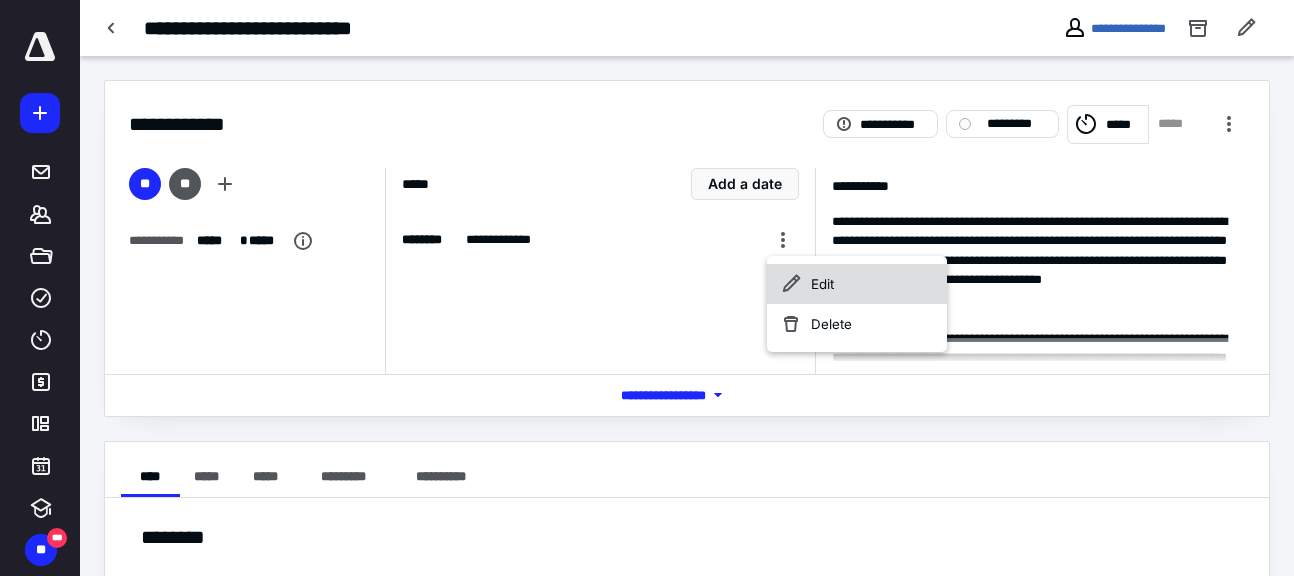 click on "Edit" at bounding box center (857, 284) 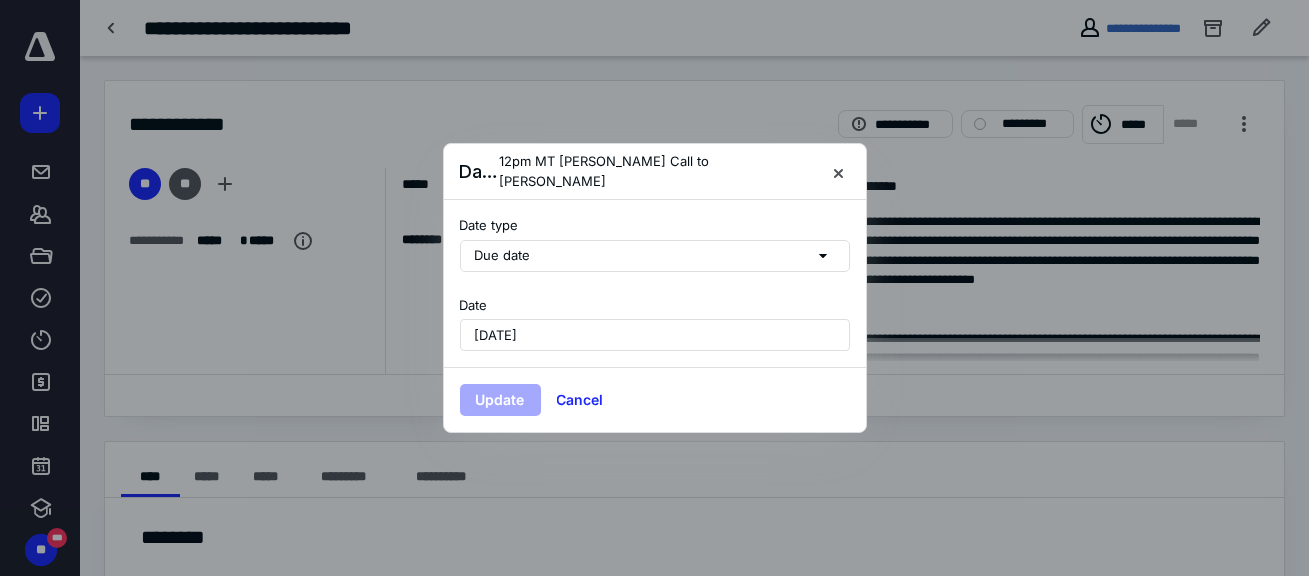 click on "[DATE]" at bounding box center [655, 335] 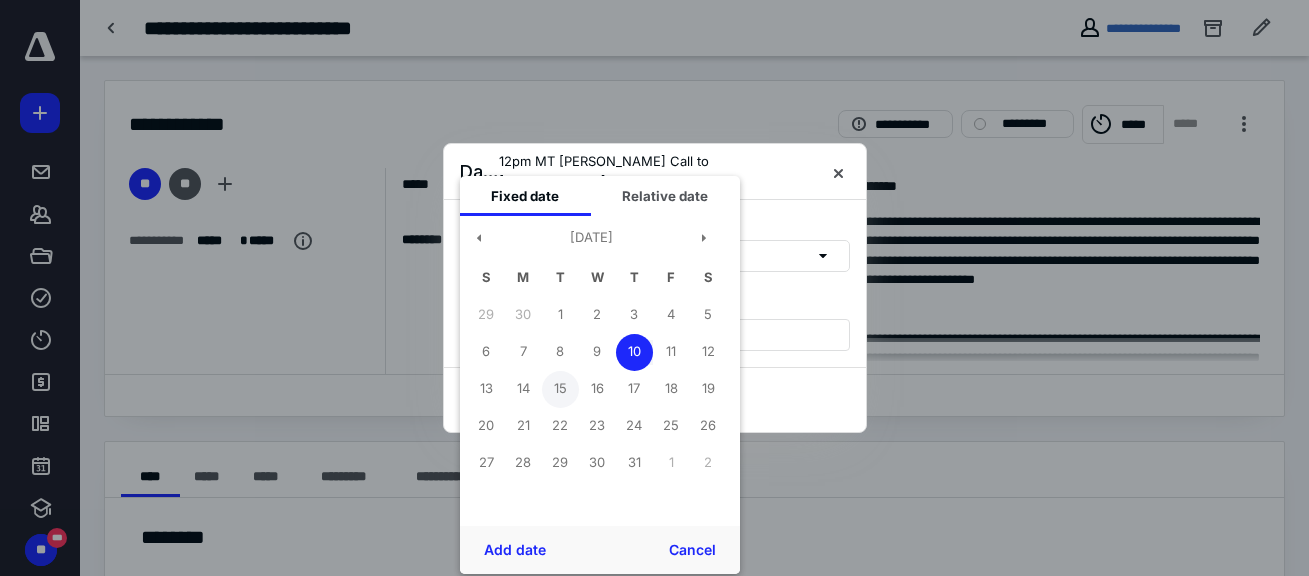 click on "15" at bounding box center (560, 389) 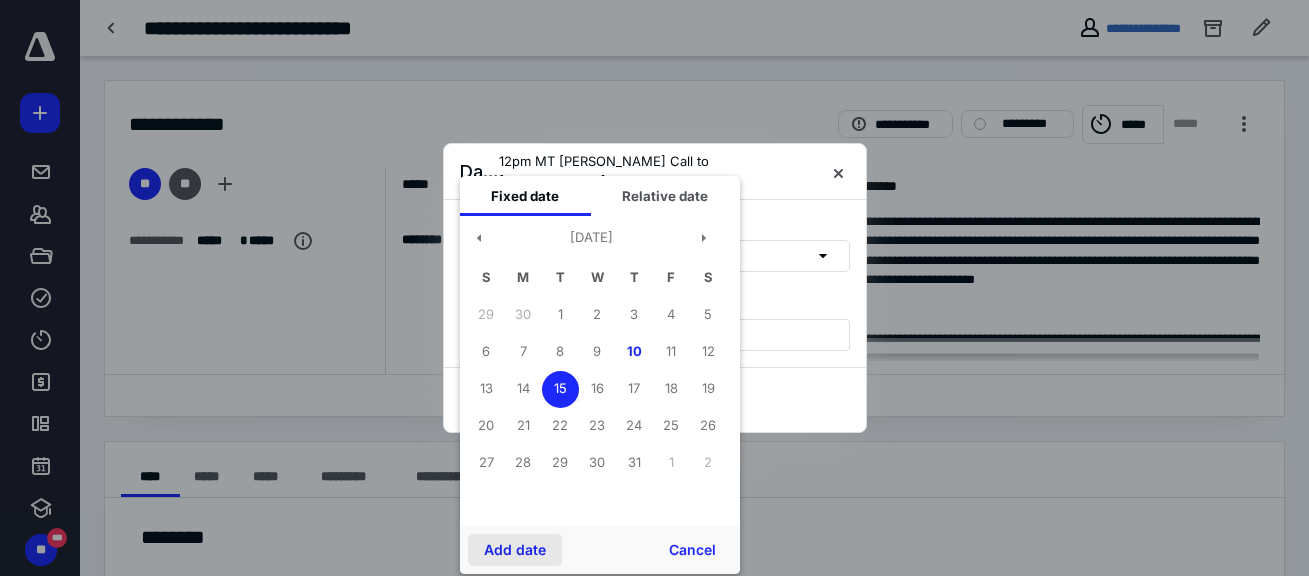 click on "Add date" at bounding box center (515, 550) 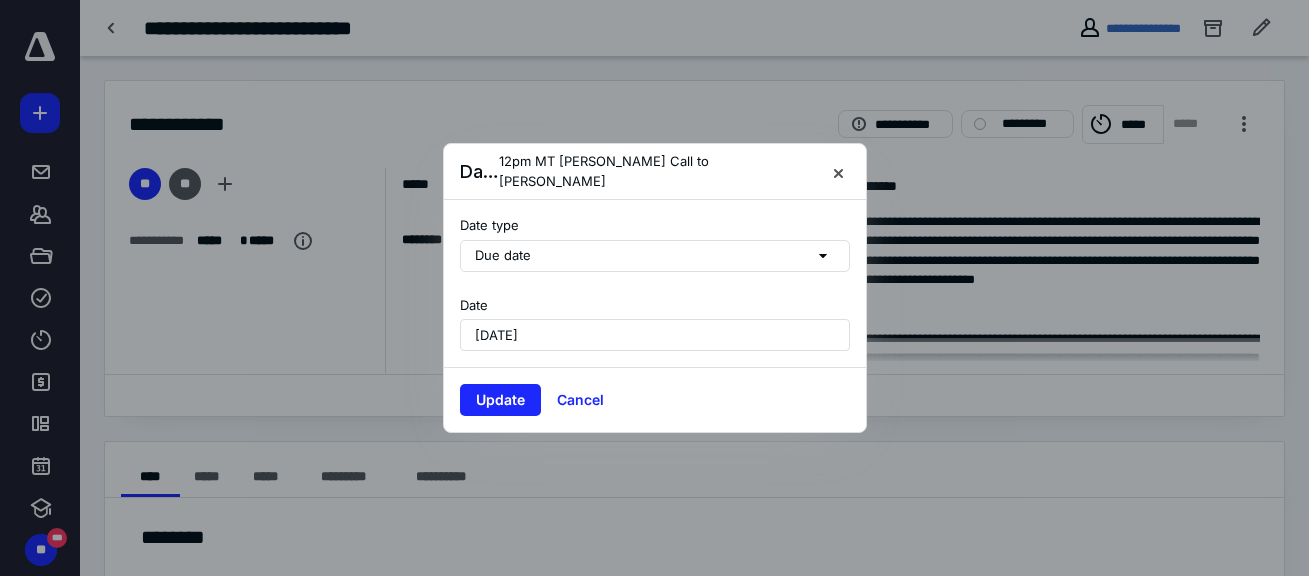 click on "Update Cancel" at bounding box center [655, 399] 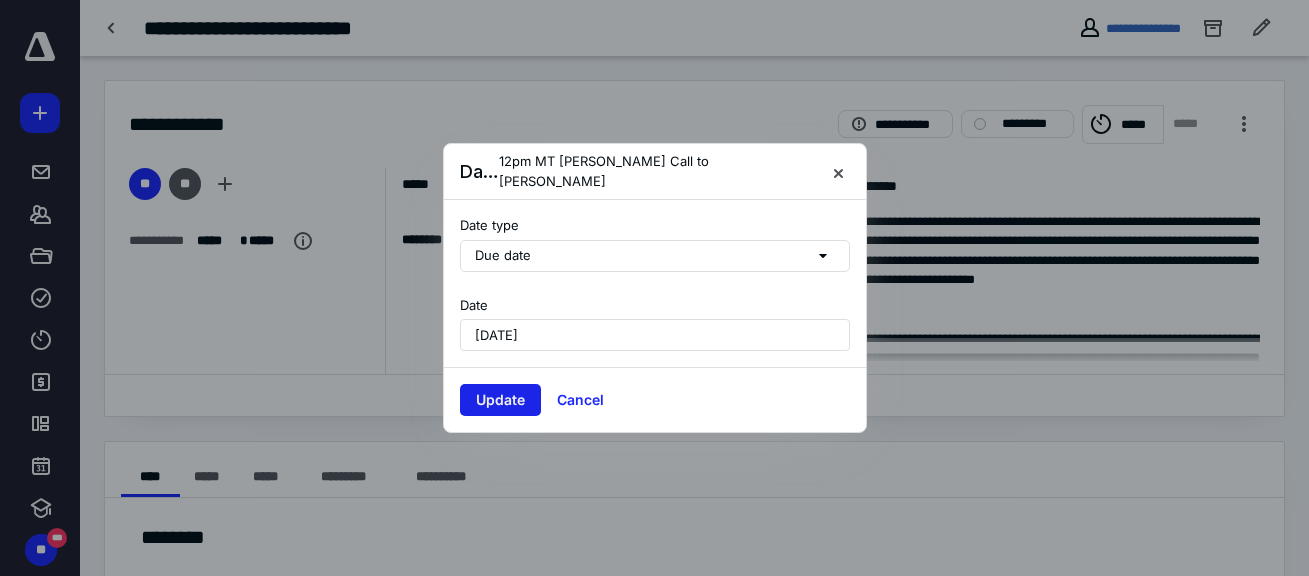 click on "Update" at bounding box center [500, 400] 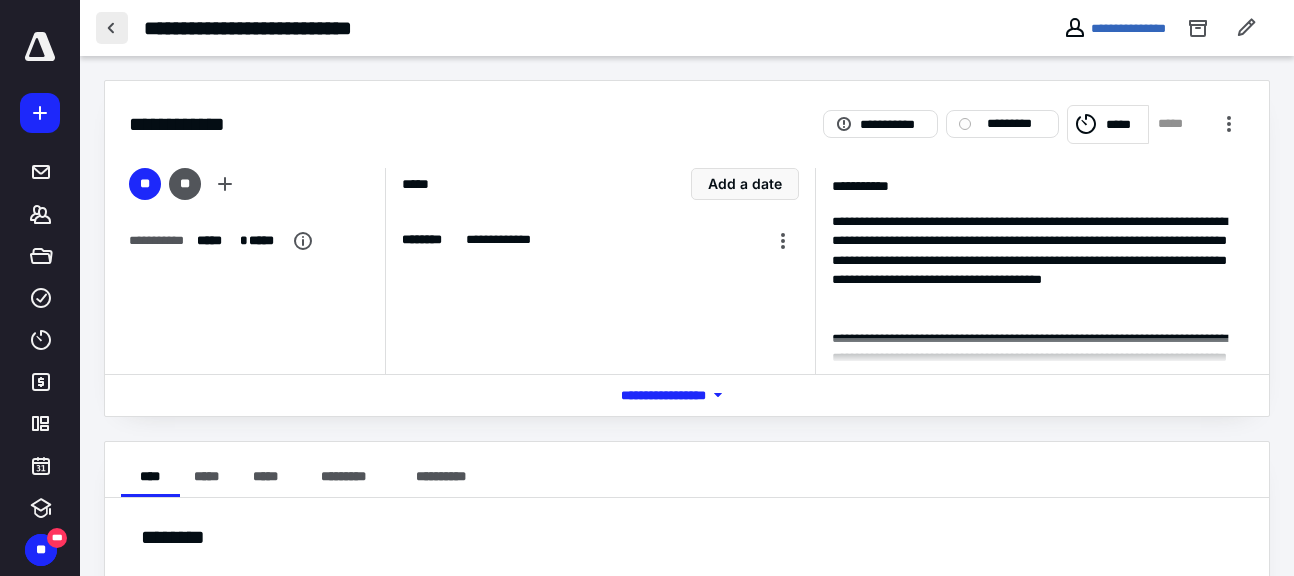click at bounding box center [112, 28] 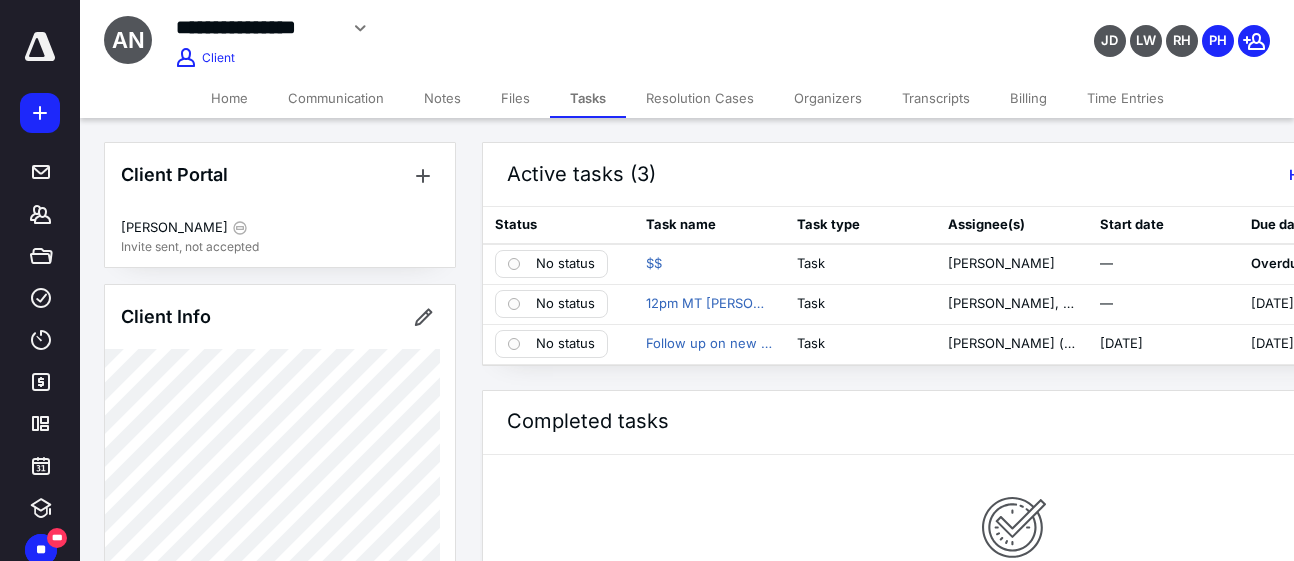 click on "**********" at bounding box center (490, 35) 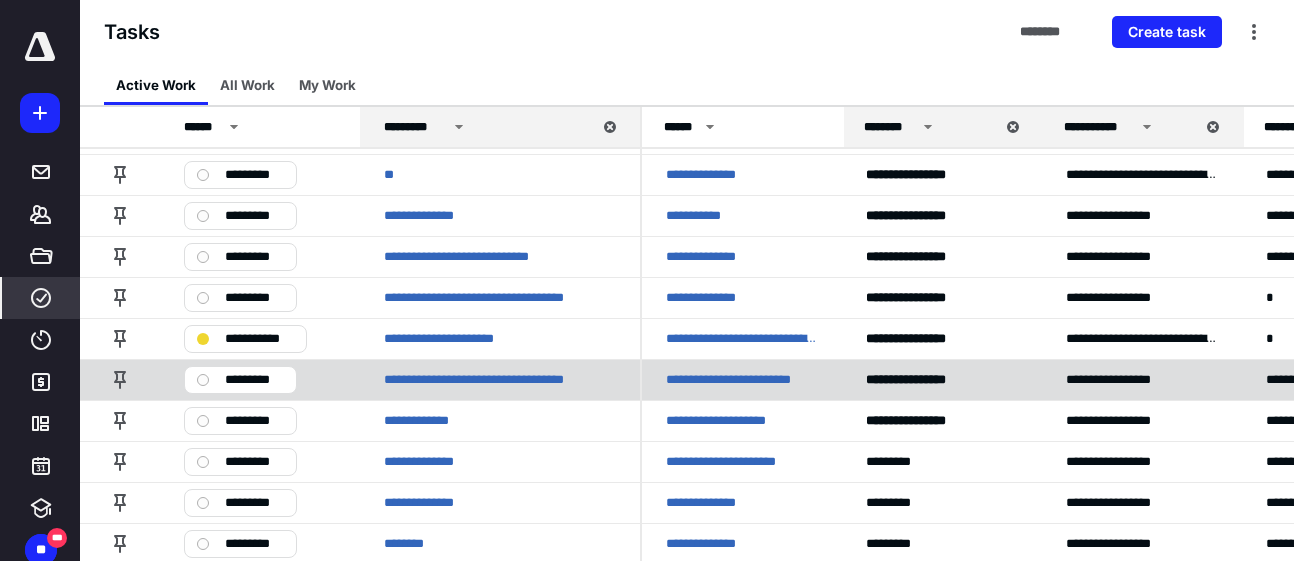 scroll, scrollTop: 500, scrollLeft: 0, axis: vertical 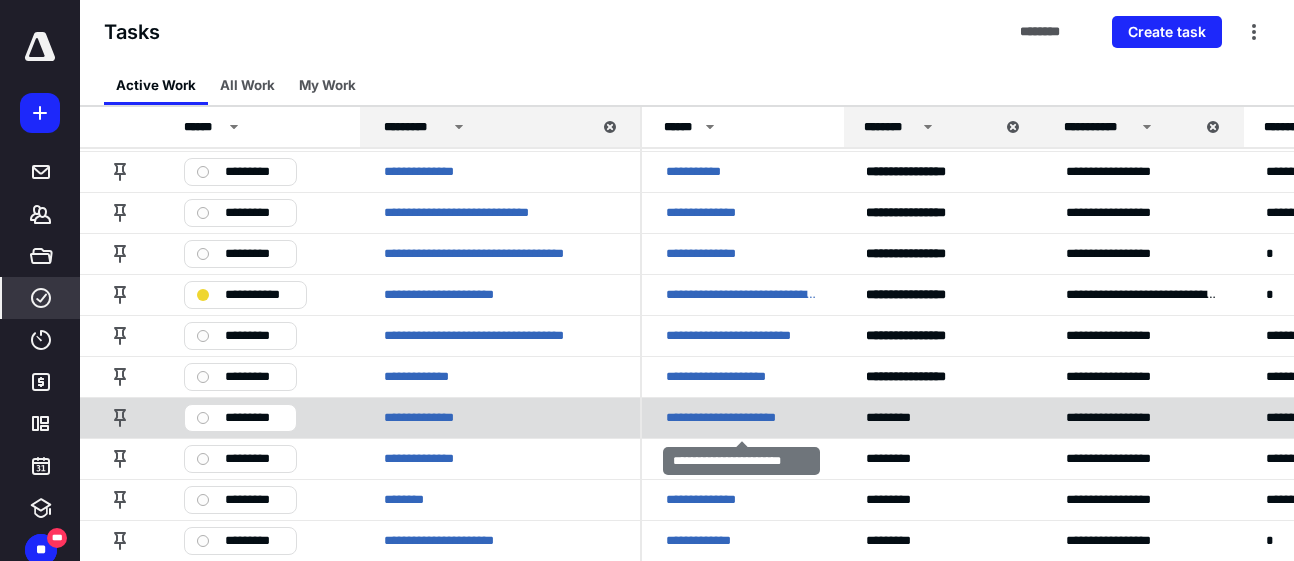 click on "**********" at bounding box center (739, 418) 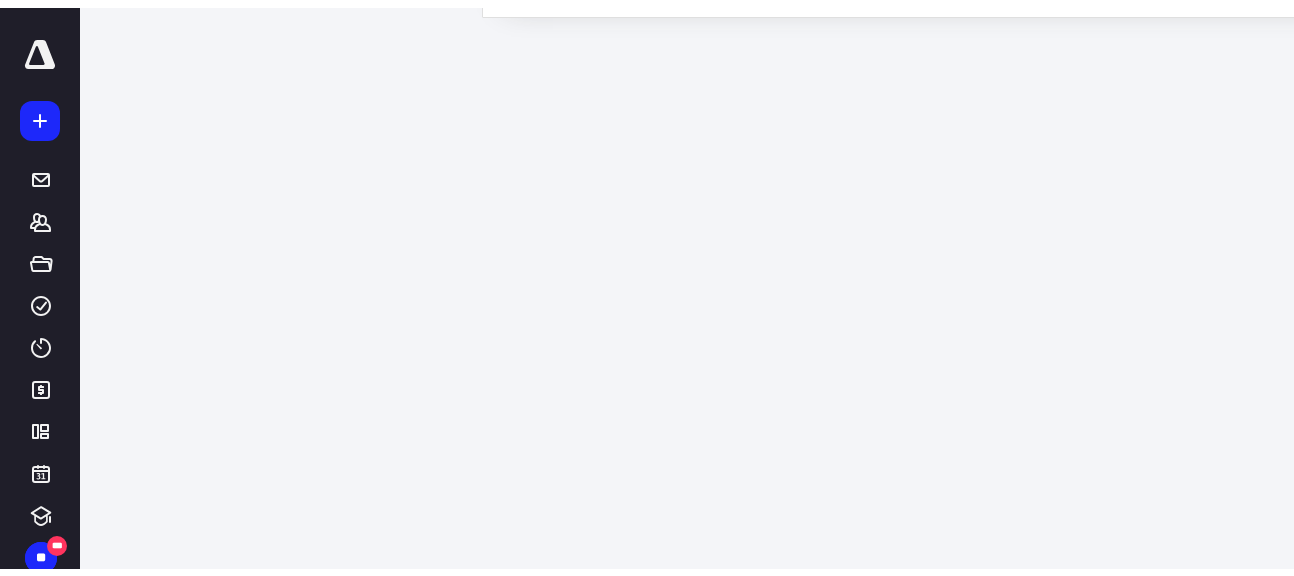 scroll, scrollTop: 0, scrollLeft: 0, axis: both 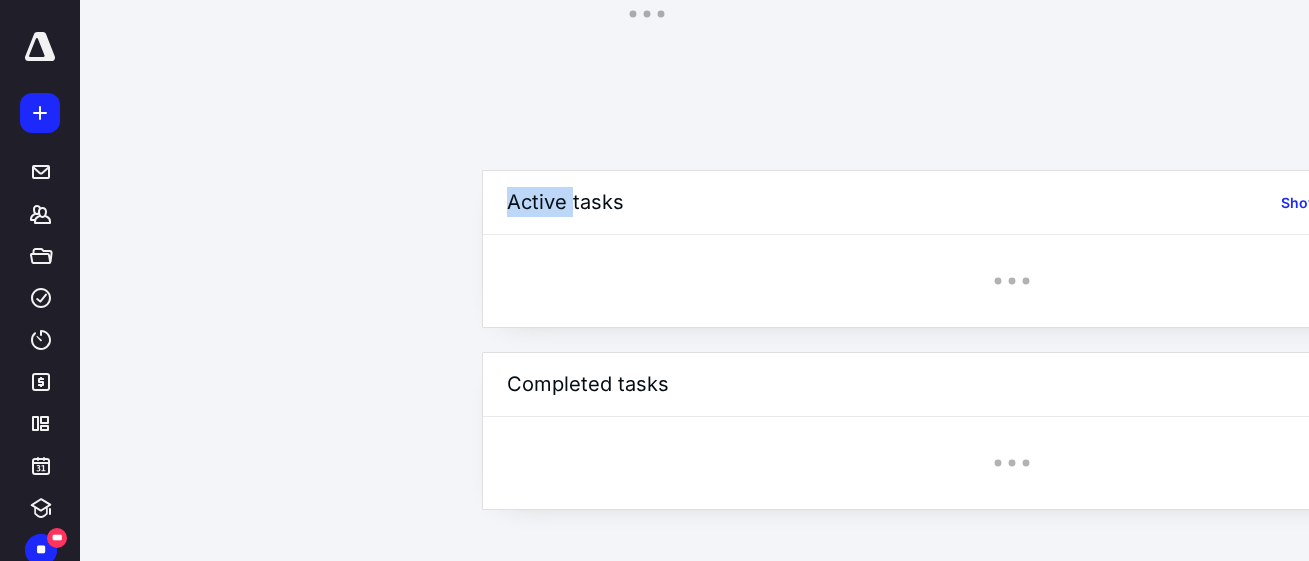 click on "**********" at bounding box center (647, 280) 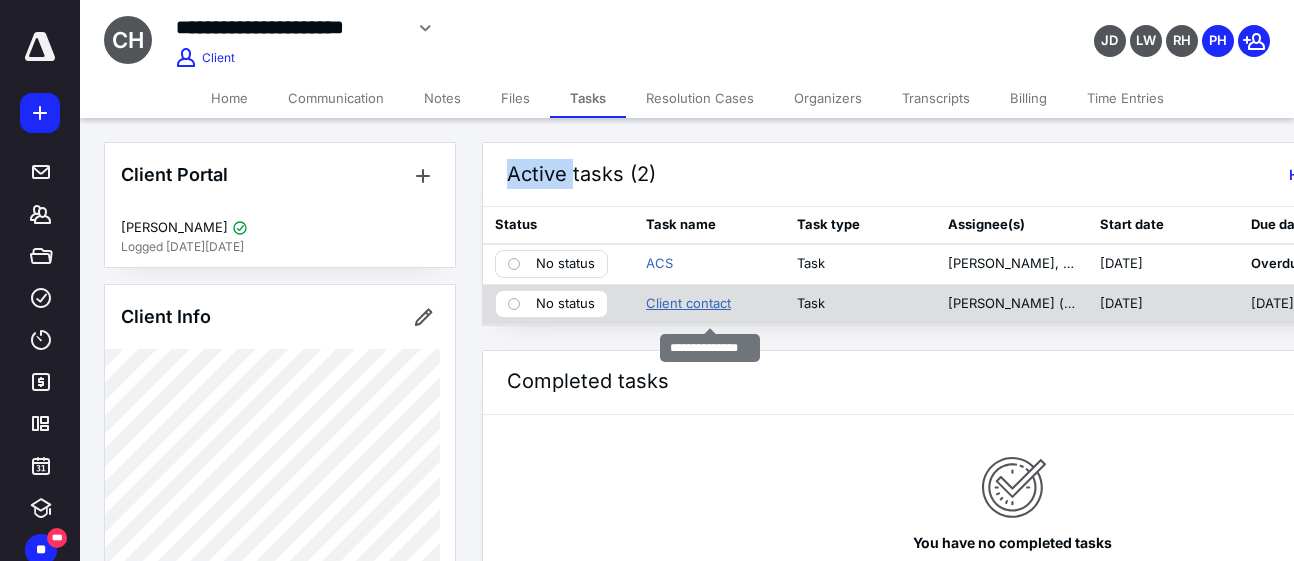 click on "Client contact" at bounding box center (688, 304) 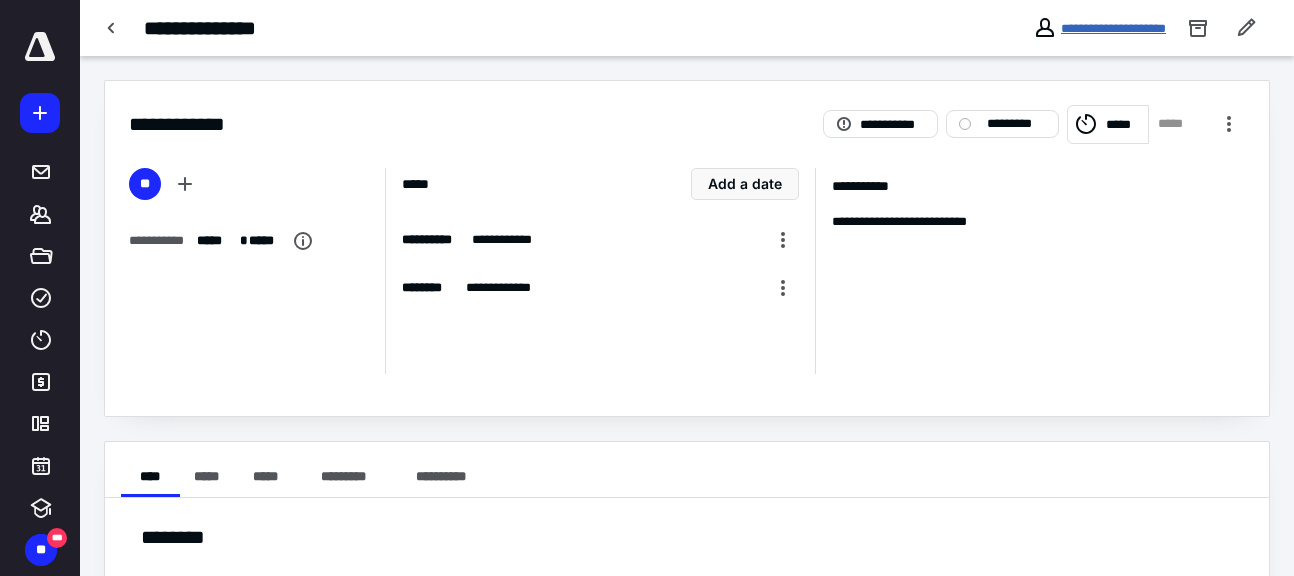 click on "**********" at bounding box center (1113, 28) 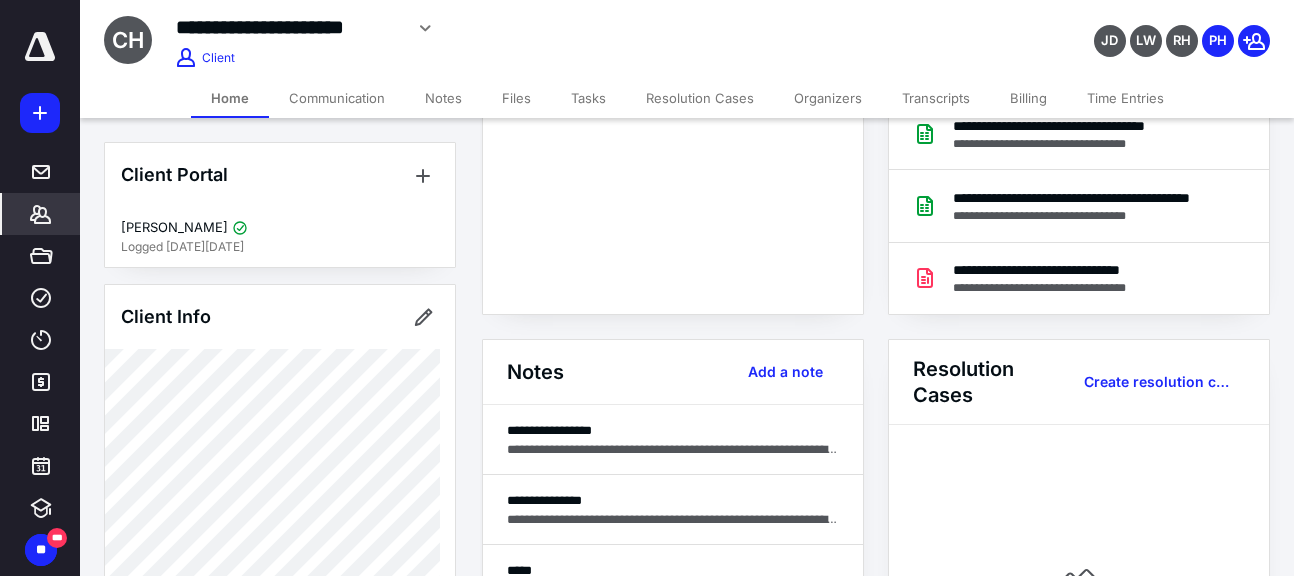 scroll, scrollTop: 400, scrollLeft: 0, axis: vertical 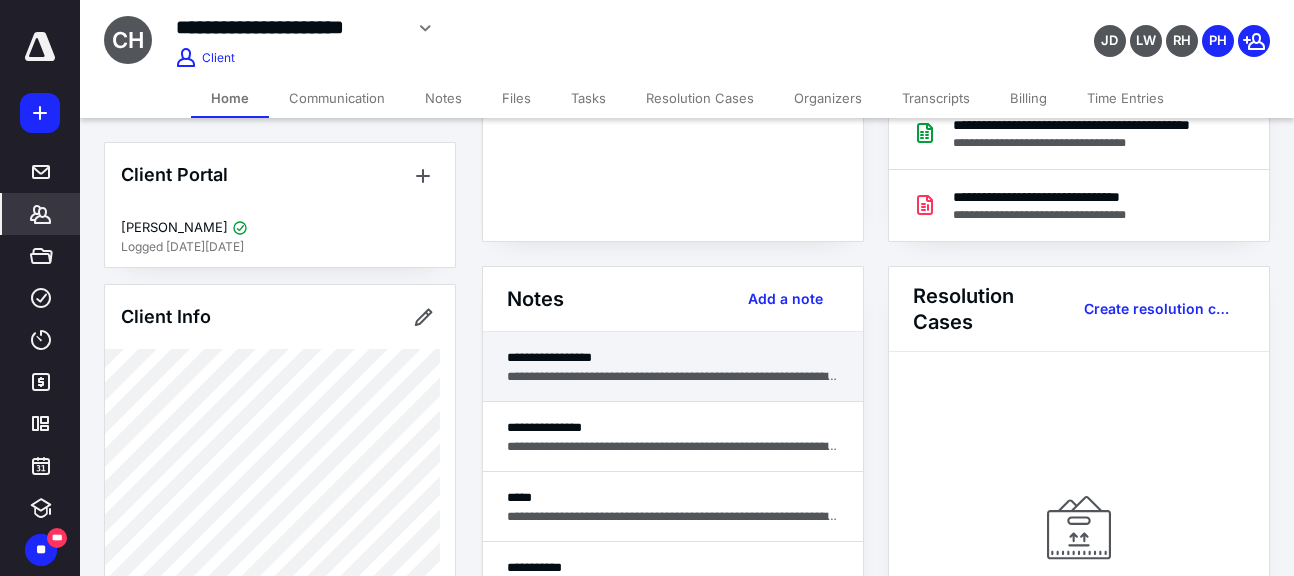 click on "**********" at bounding box center [673, 357] 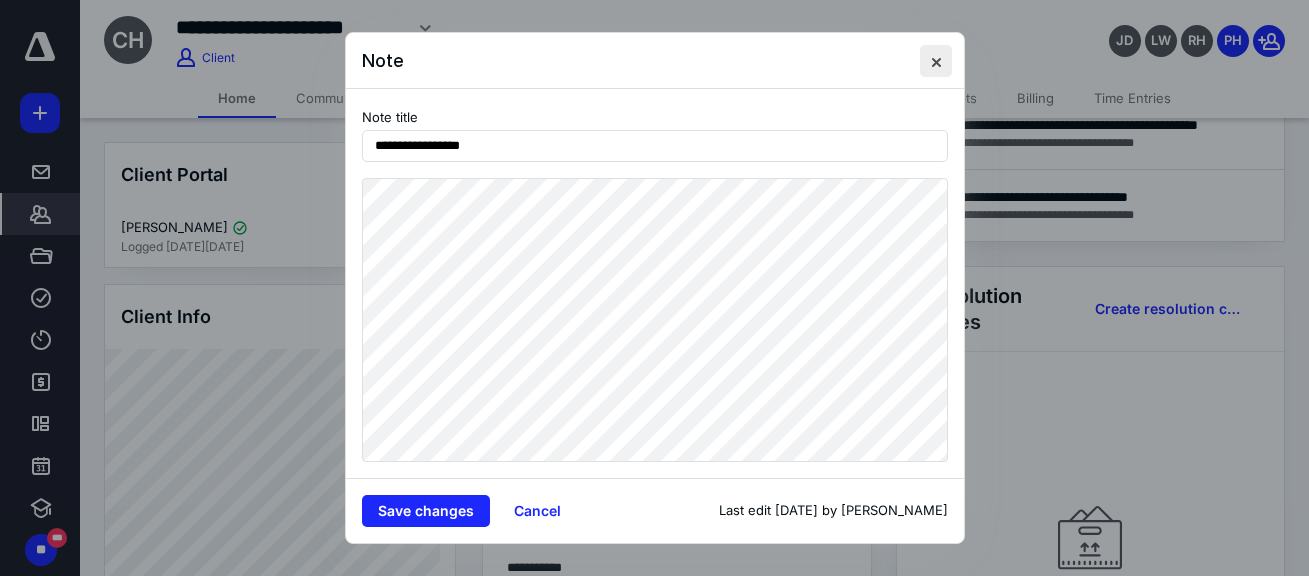 click at bounding box center [936, 61] 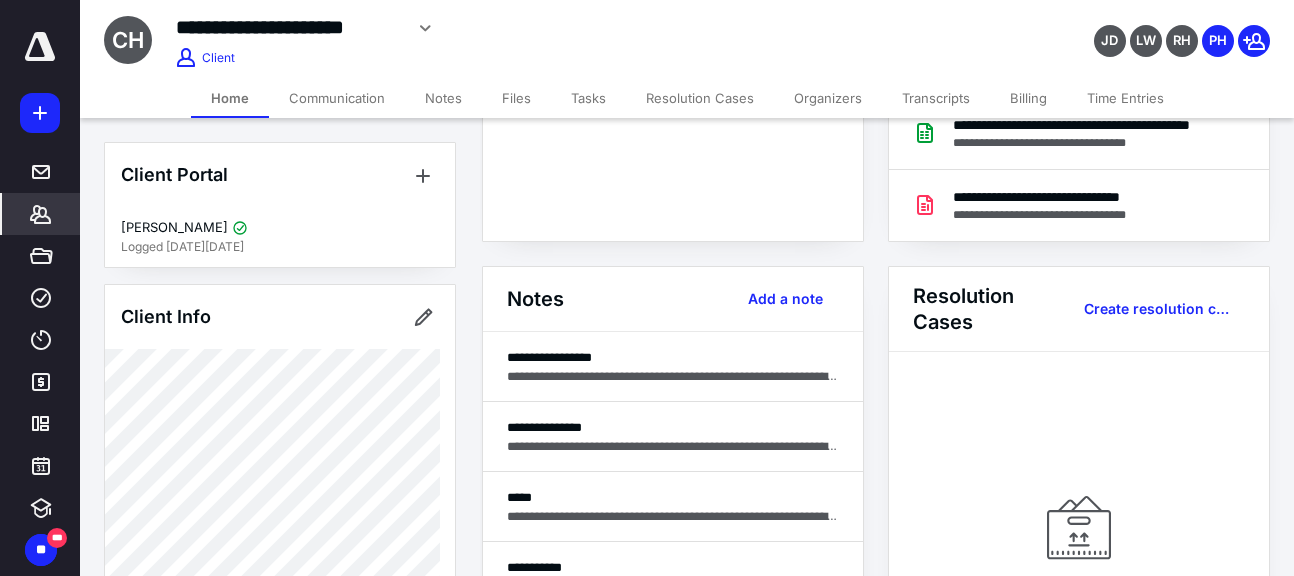 click on "**********" at bounding box center [876, 266] 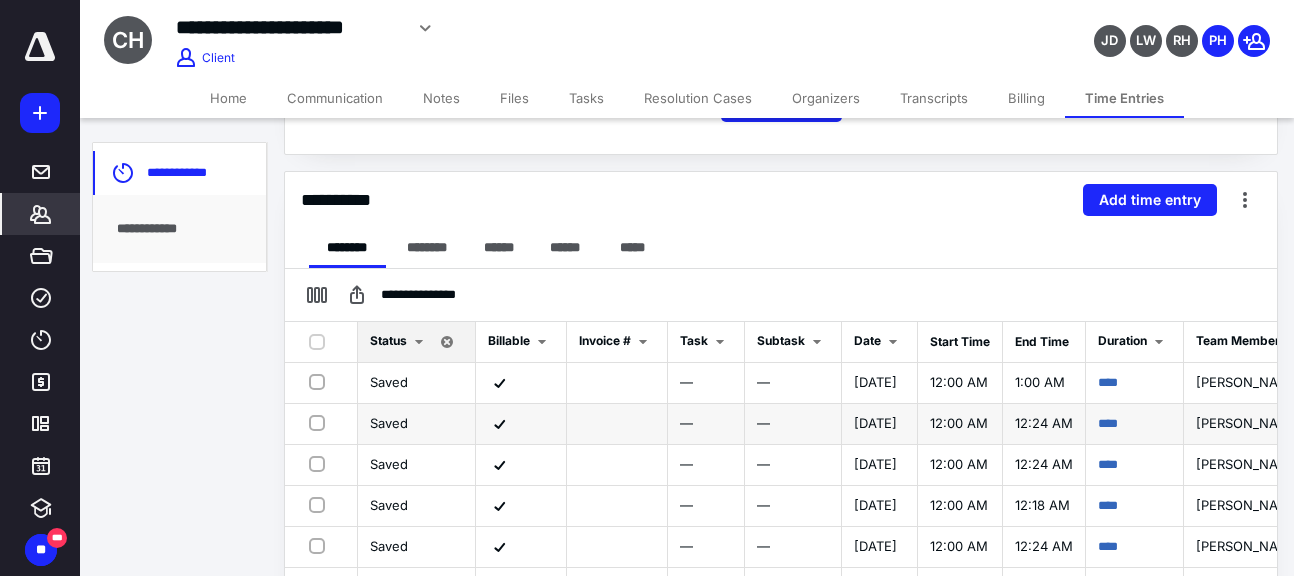 scroll, scrollTop: 400, scrollLeft: 0, axis: vertical 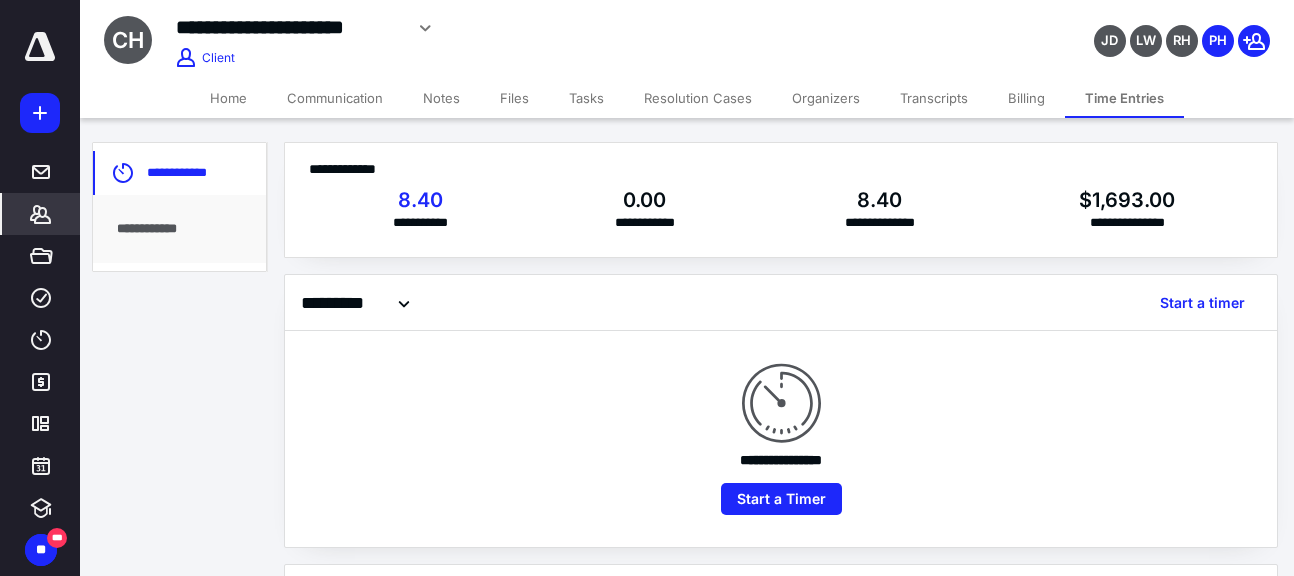 drag, startPoint x: 218, startPoint y: 100, endPoint x: 233, endPoint y: 98, distance: 15.132746 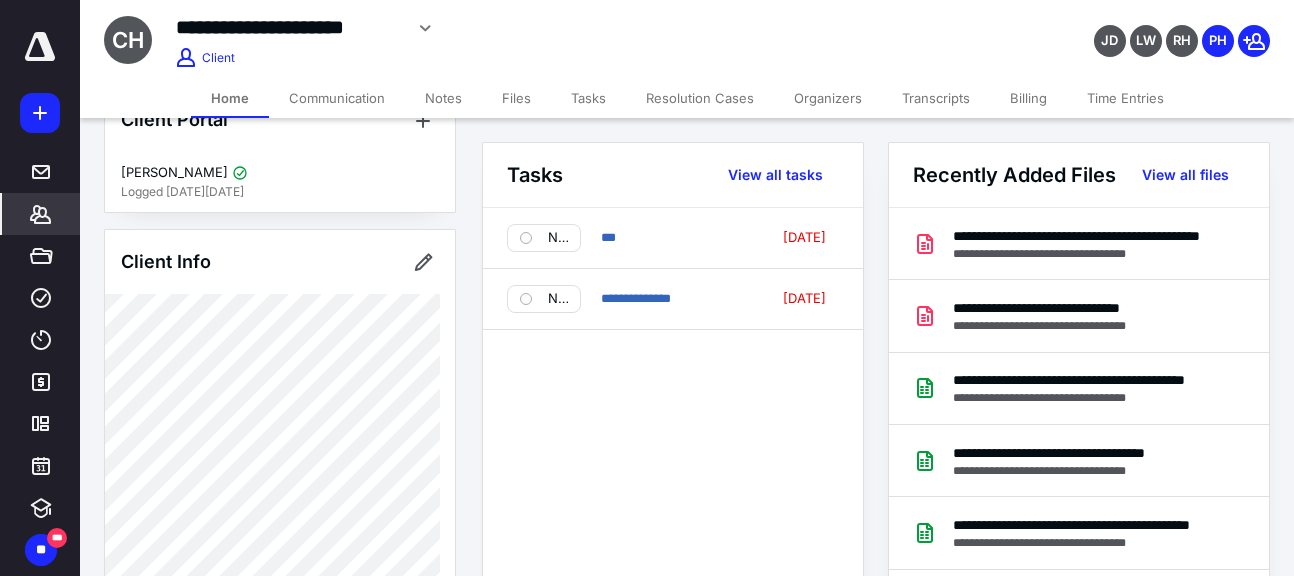 scroll, scrollTop: 100, scrollLeft: 0, axis: vertical 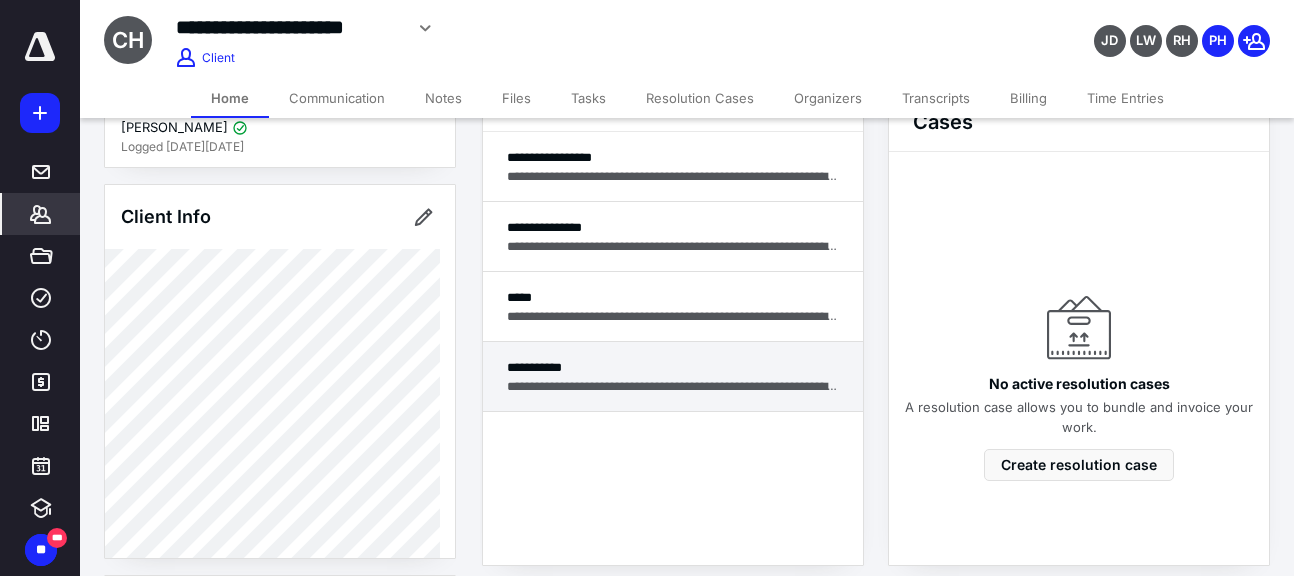 click on "**********" at bounding box center [673, 367] 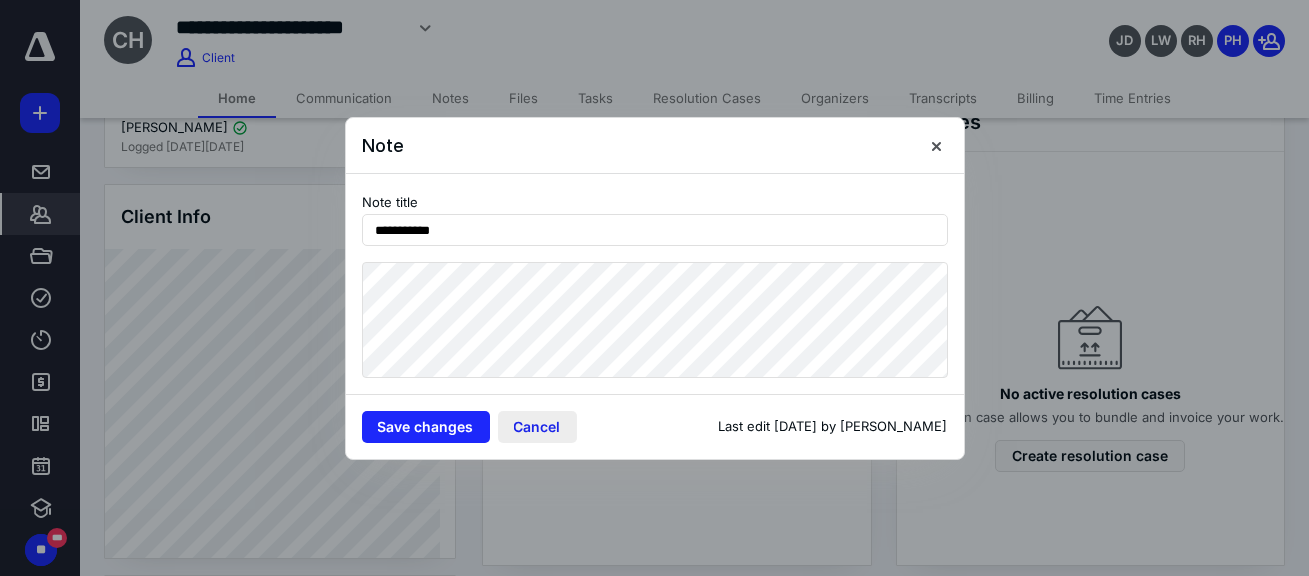 click on "Cancel" at bounding box center [537, 427] 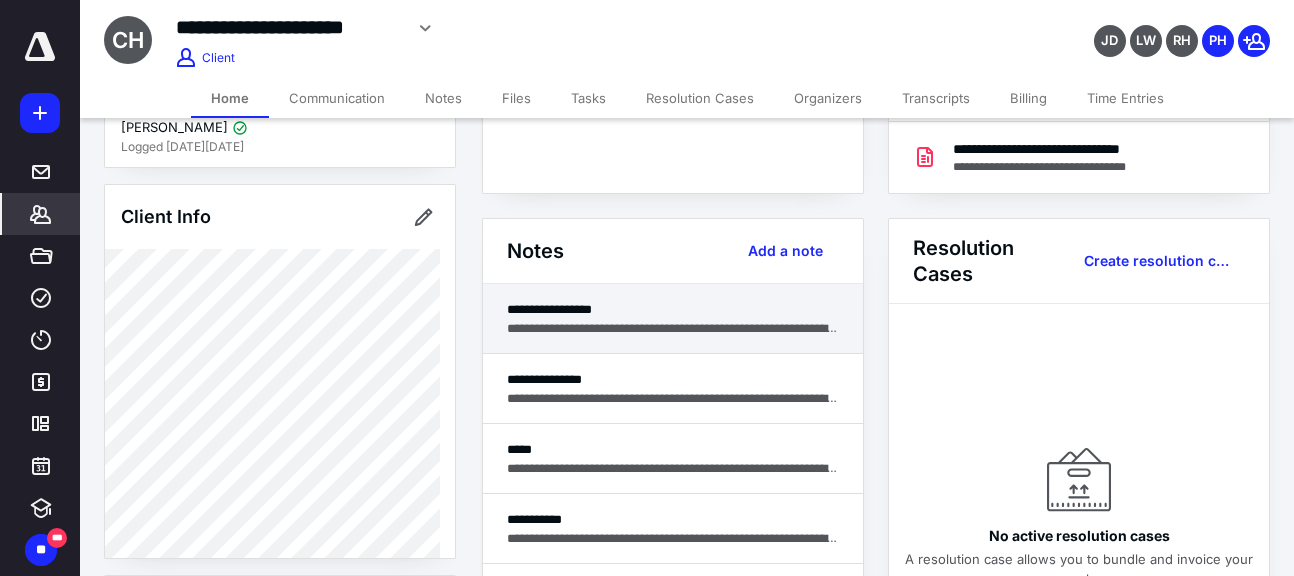 scroll, scrollTop: 500, scrollLeft: 0, axis: vertical 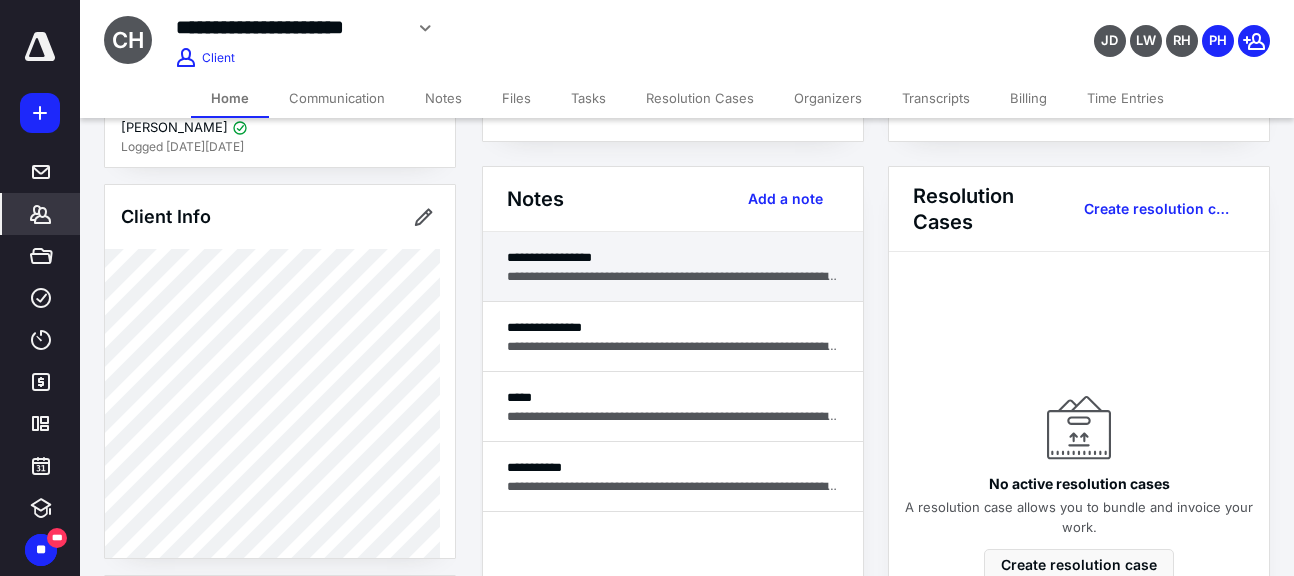 click on "**********" at bounding box center [673, 267] 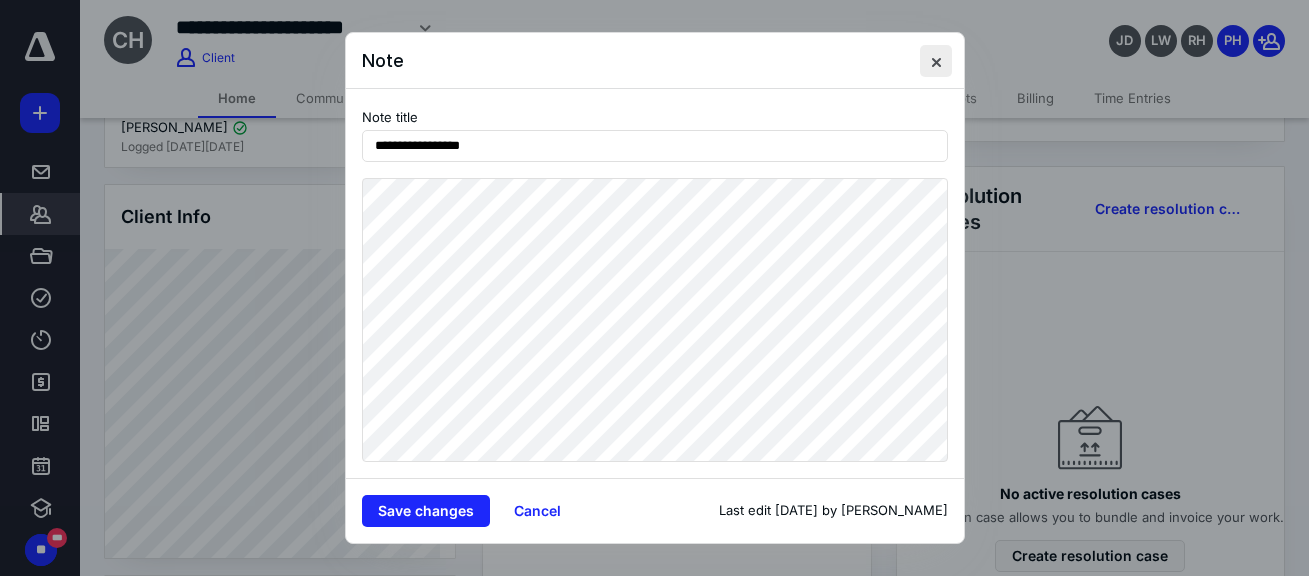 click at bounding box center (936, 61) 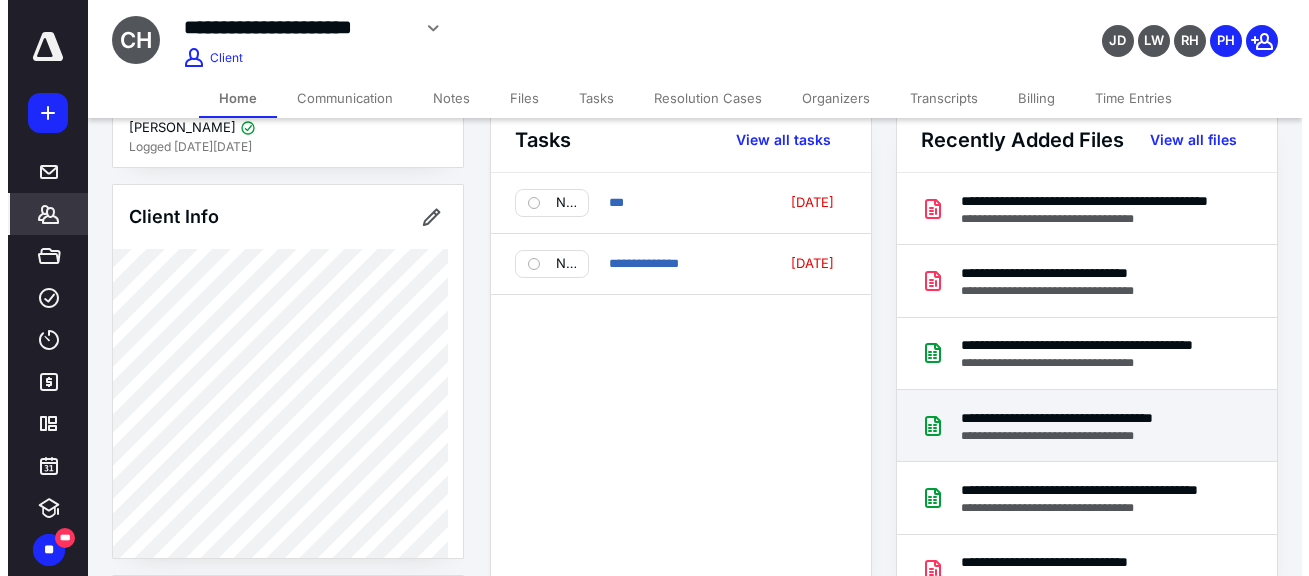 scroll, scrollTop: 0, scrollLeft: 0, axis: both 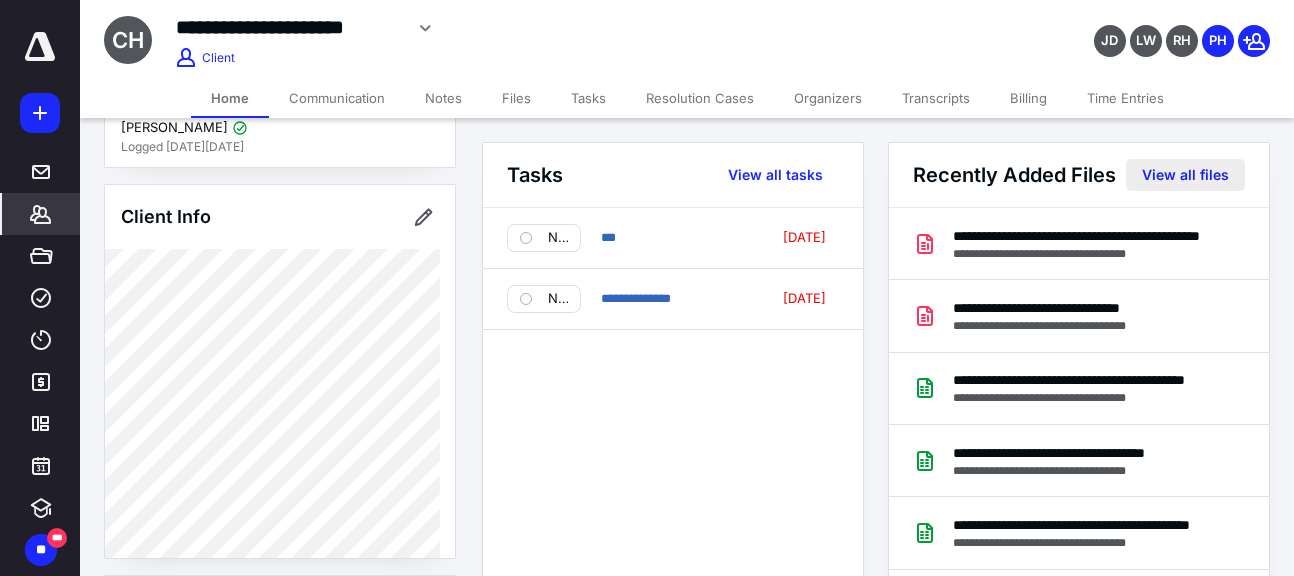 click on "View all files" at bounding box center [1185, 175] 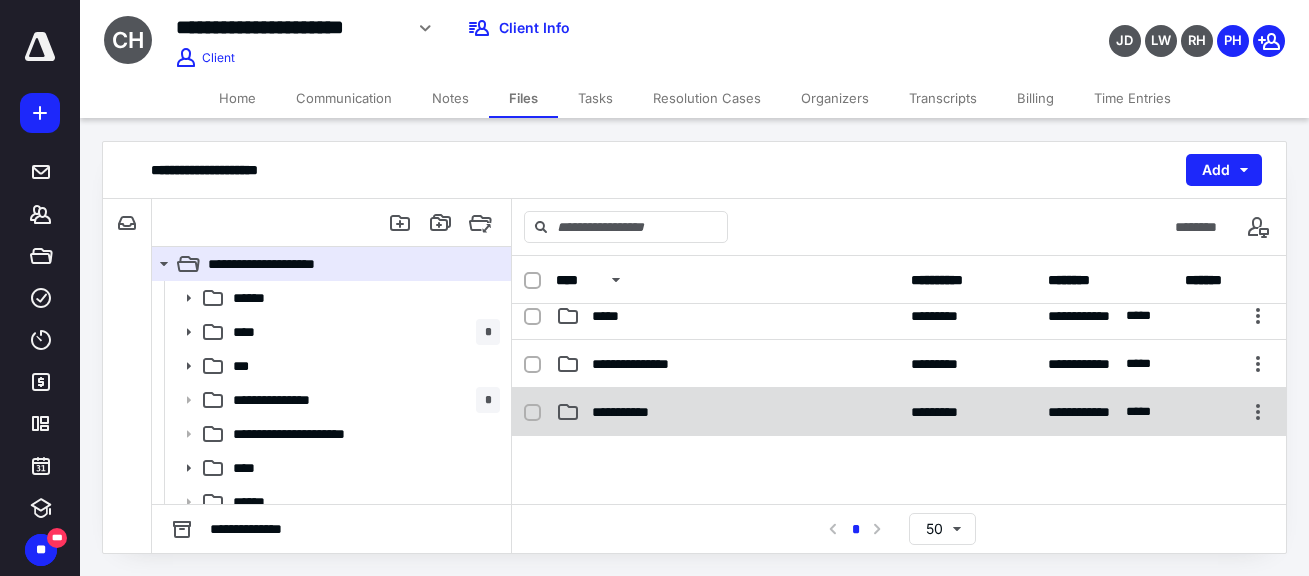 scroll, scrollTop: 400, scrollLeft: 0, axis: vertical 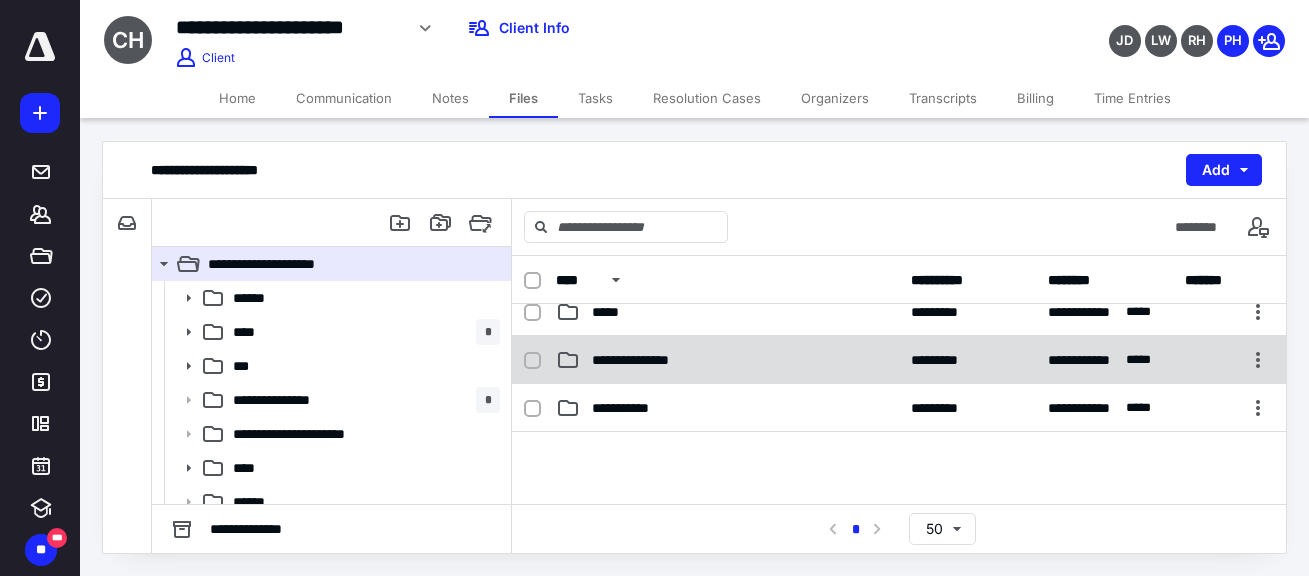 click on "**********" at bounding box center [899, 360] 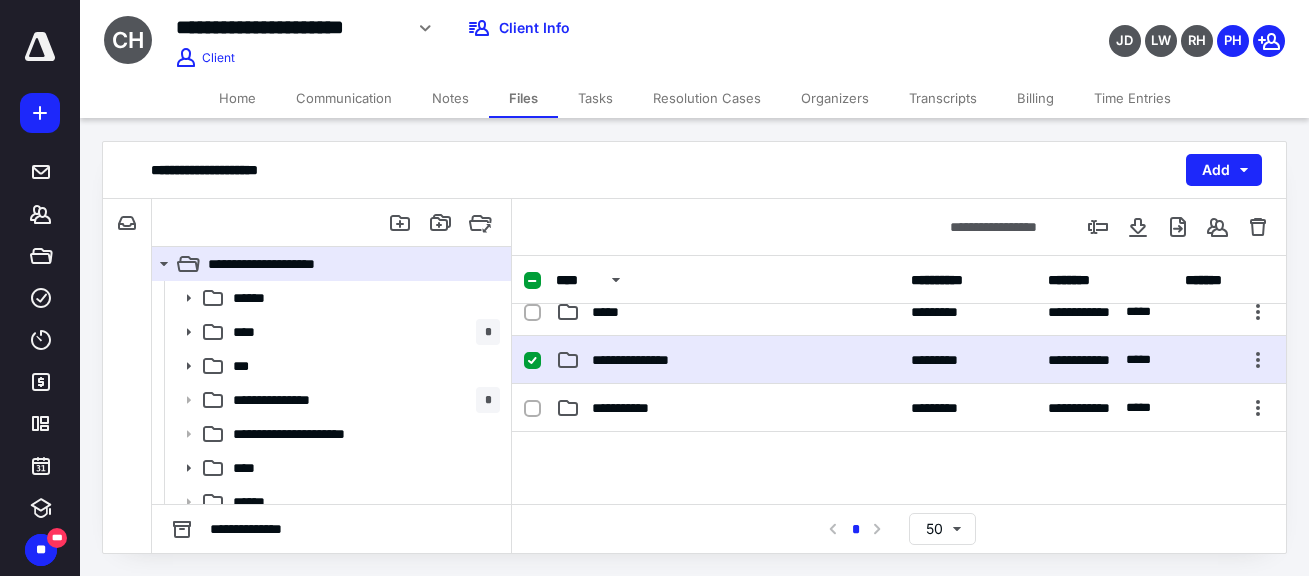 click on "**********" at bounding box center (899, 360) 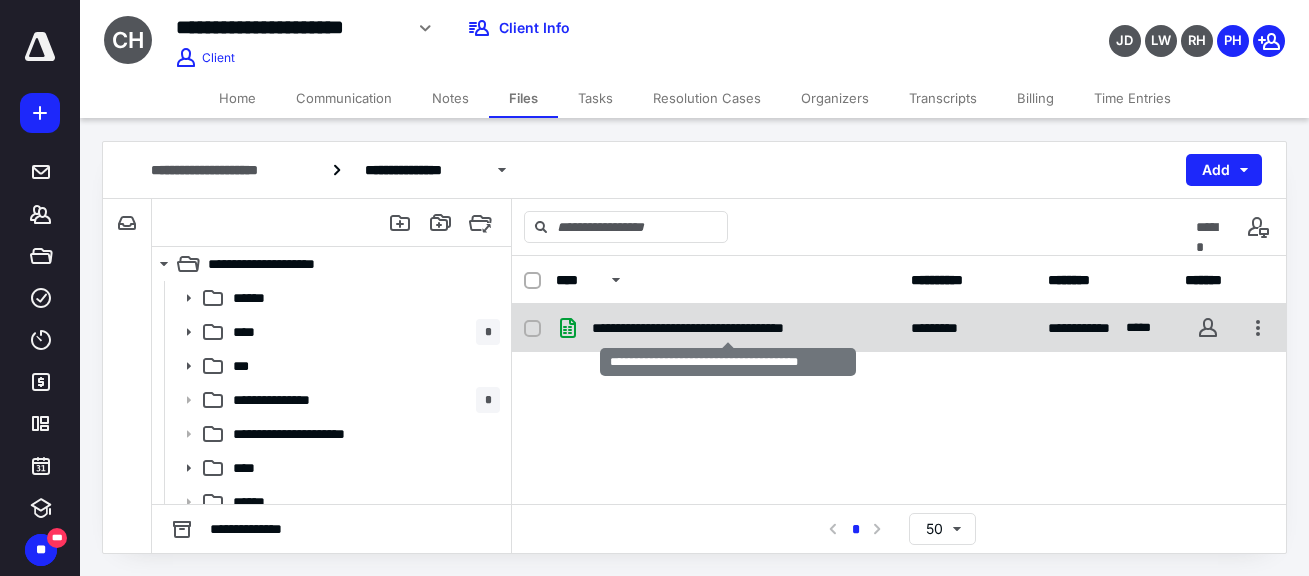 click on "**********" at bounding box center [727, 328] 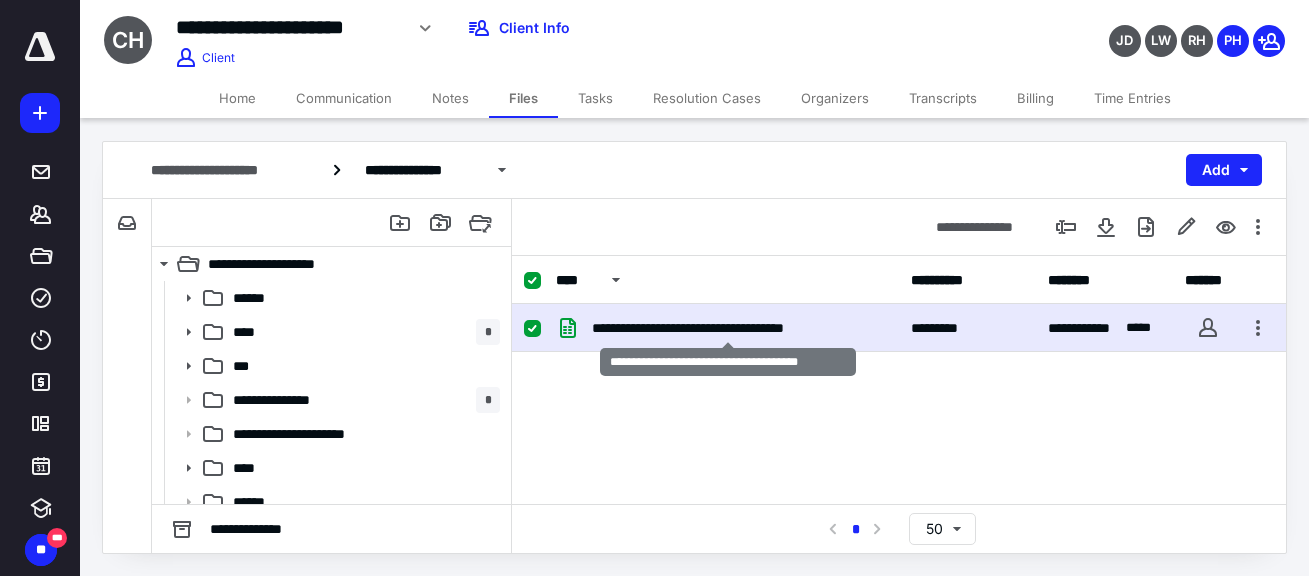 click on "**********" at bounding box center (727, 328) 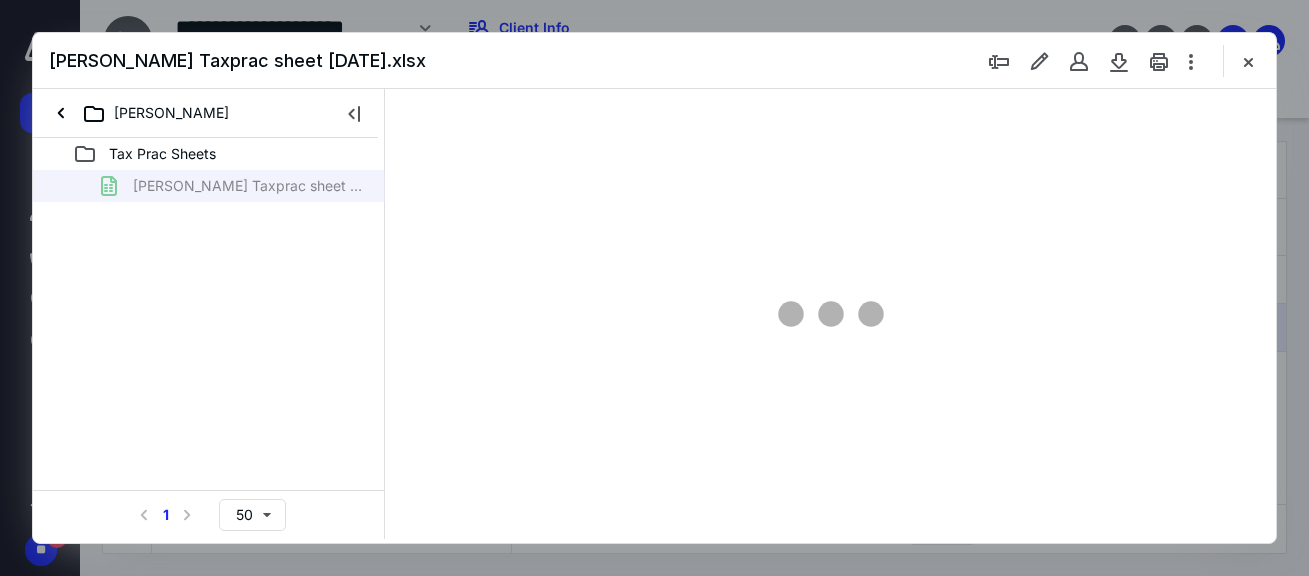 scroll, scrollTop: 0, scrollLeft: 0, axis: both 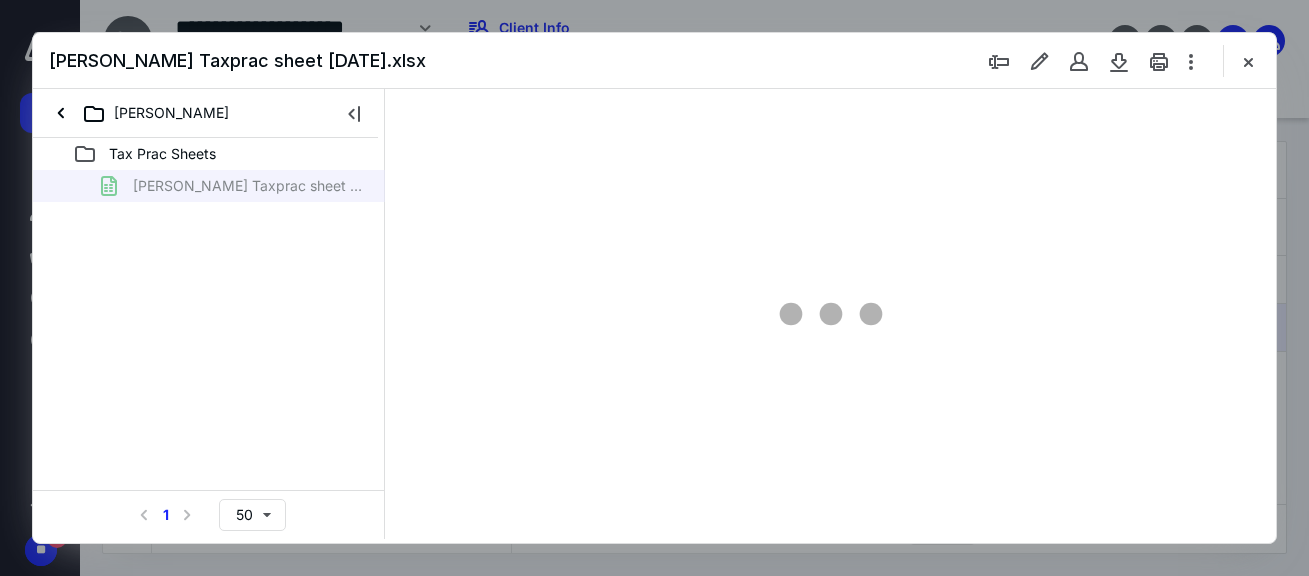 type on "107" 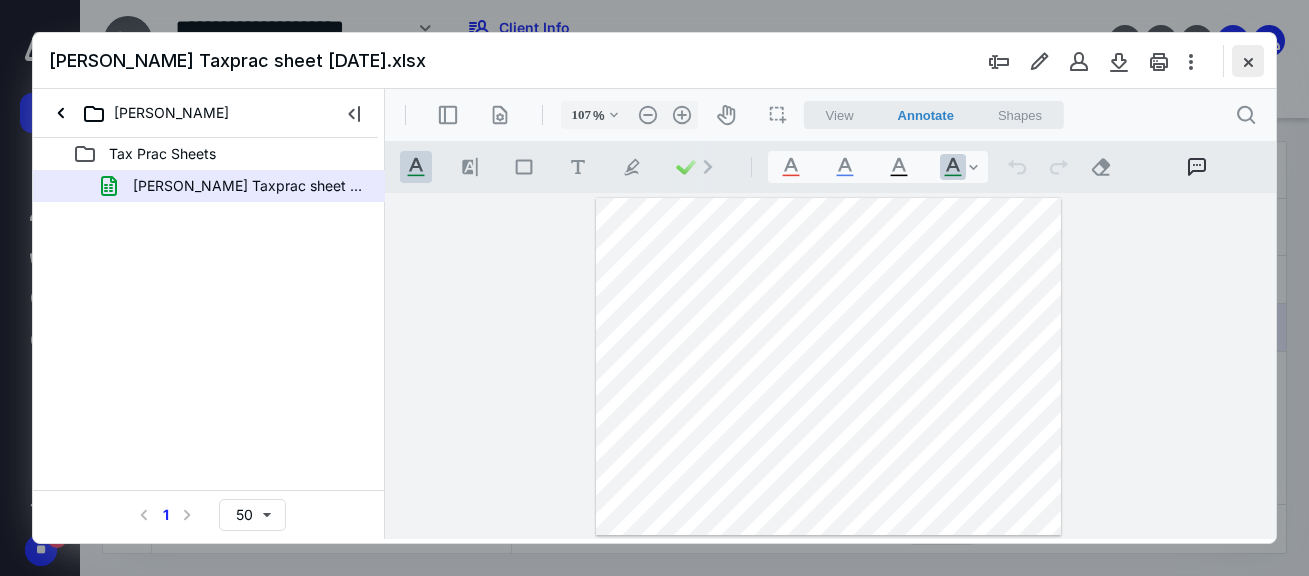 click at bounding box center [1248, 61] 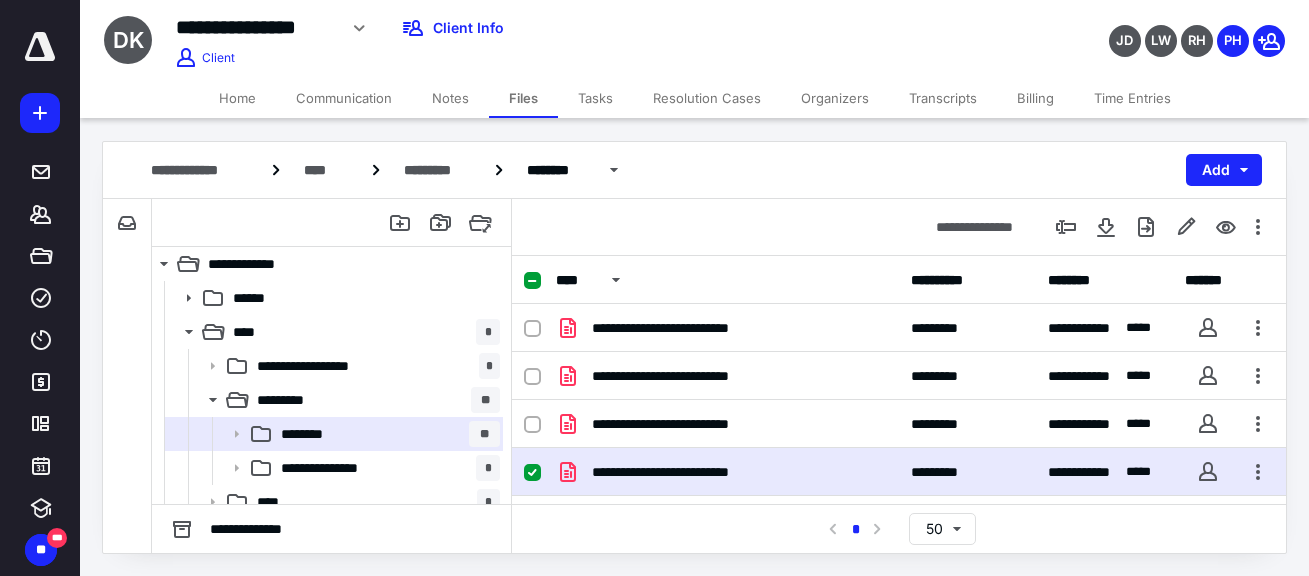 scroll, scrollTop: 0, scrollLeft: 0, axis: both 